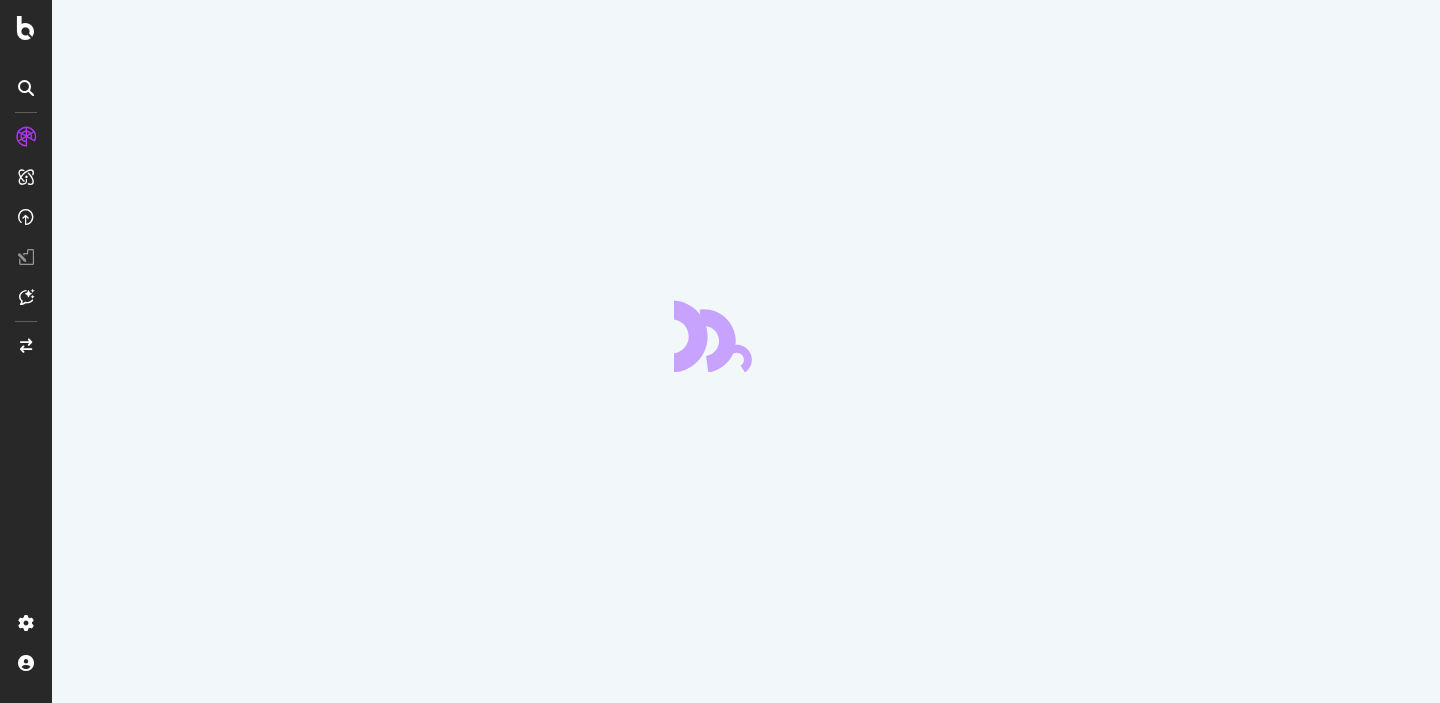 scroll, scrollTop: 0, scrollLeft: 0, axis: both 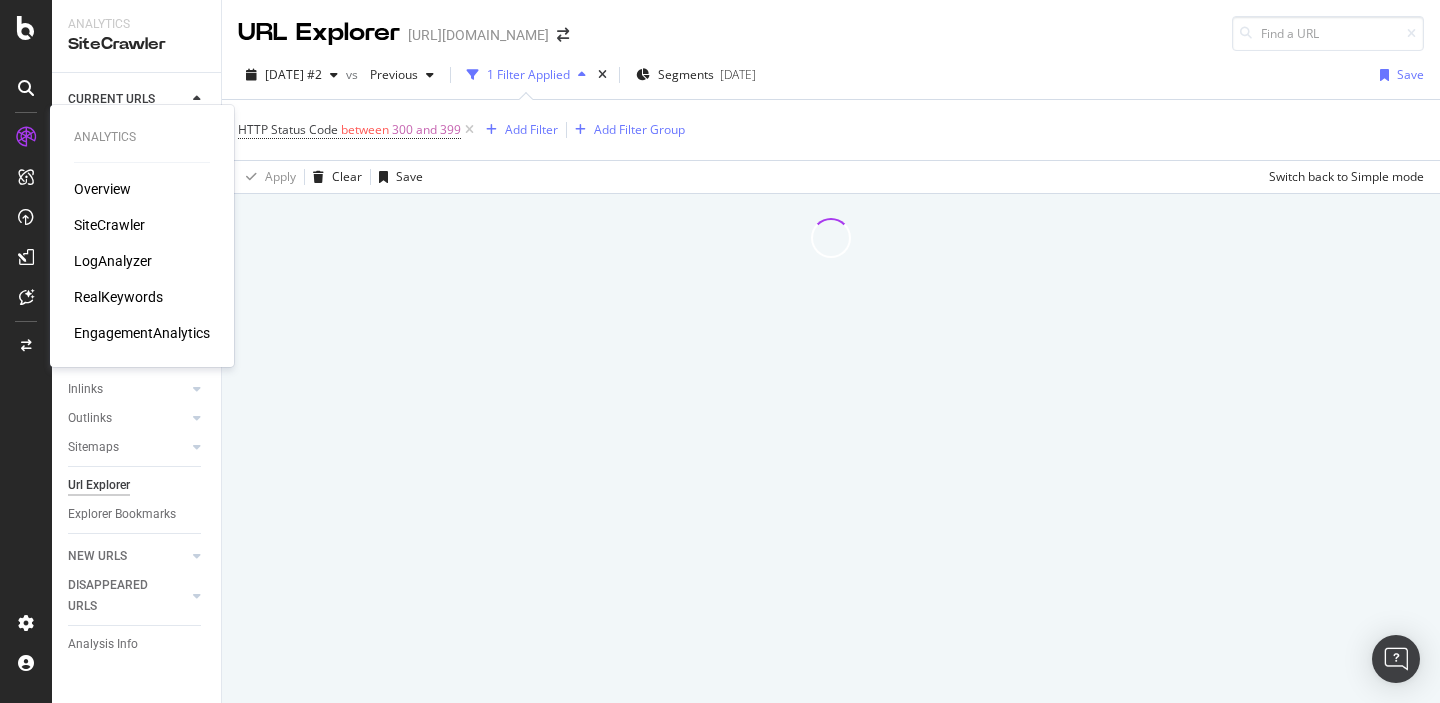 click on "LogAnalyzer" at bounding box center [113, 261] 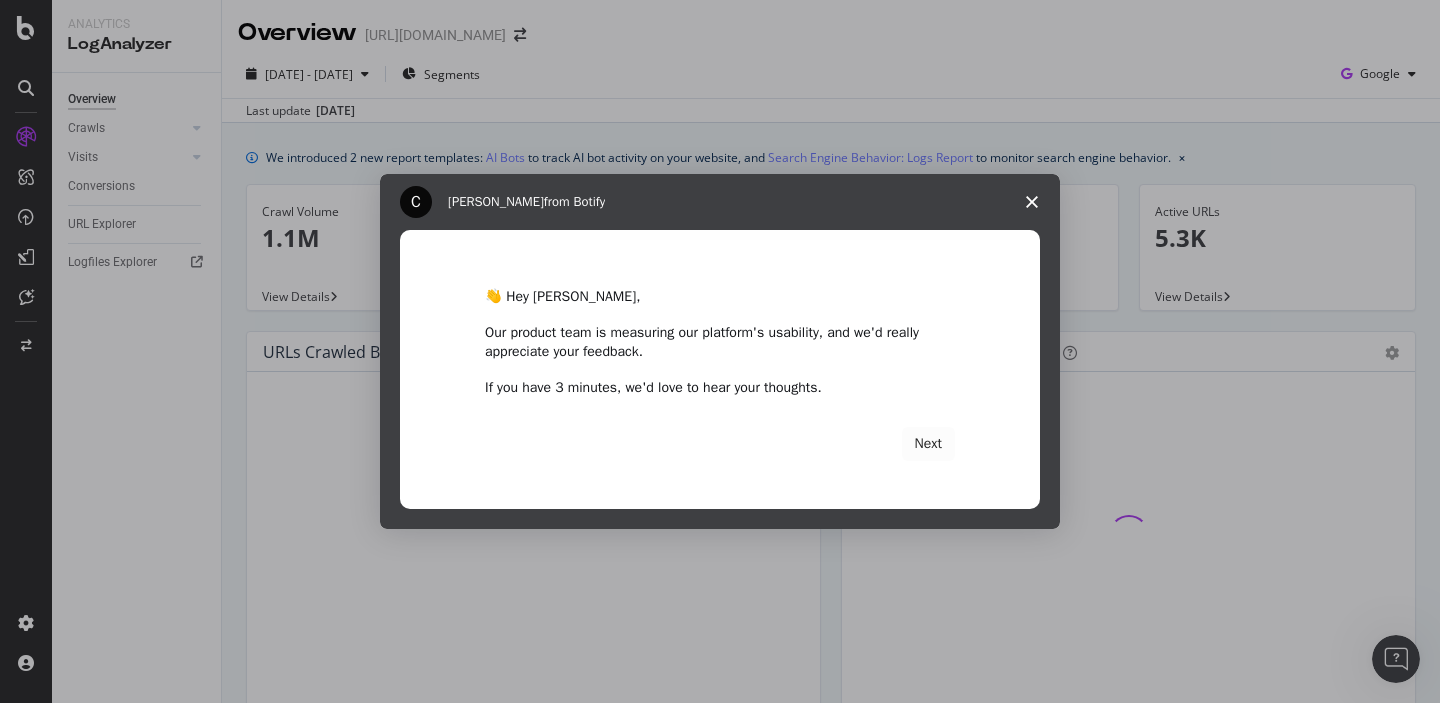 scroll, scrollTop: 0, scrollLeft: 0, axis: both 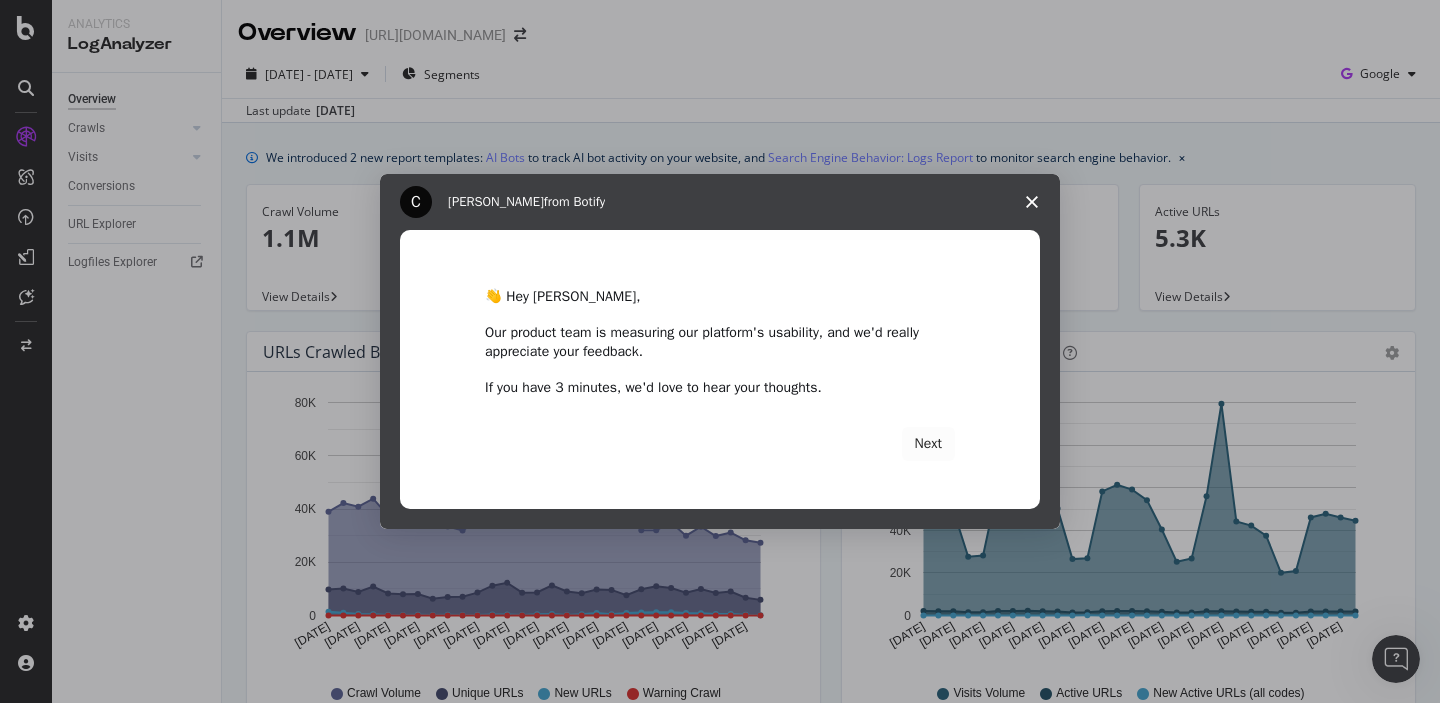 click 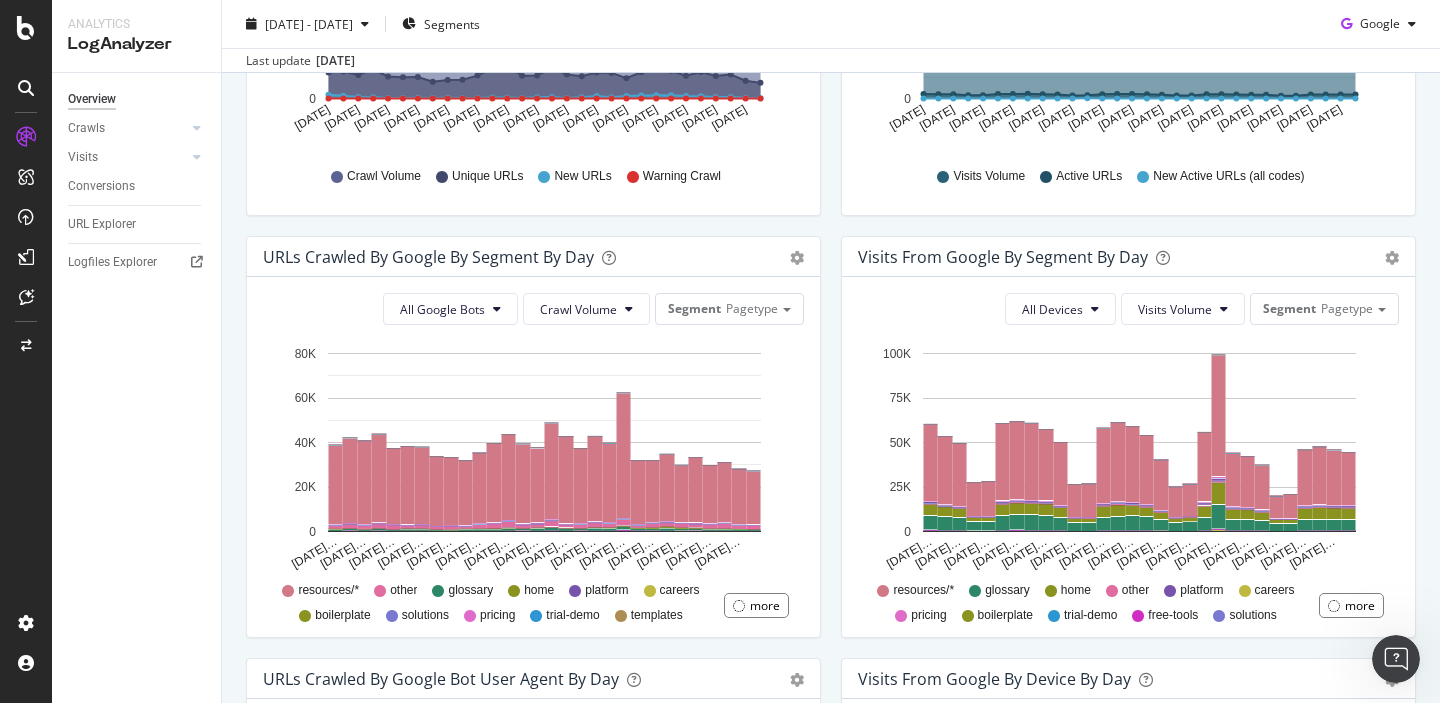 scroll, scrollTop: 0, scrollLeft: 0, axis: both 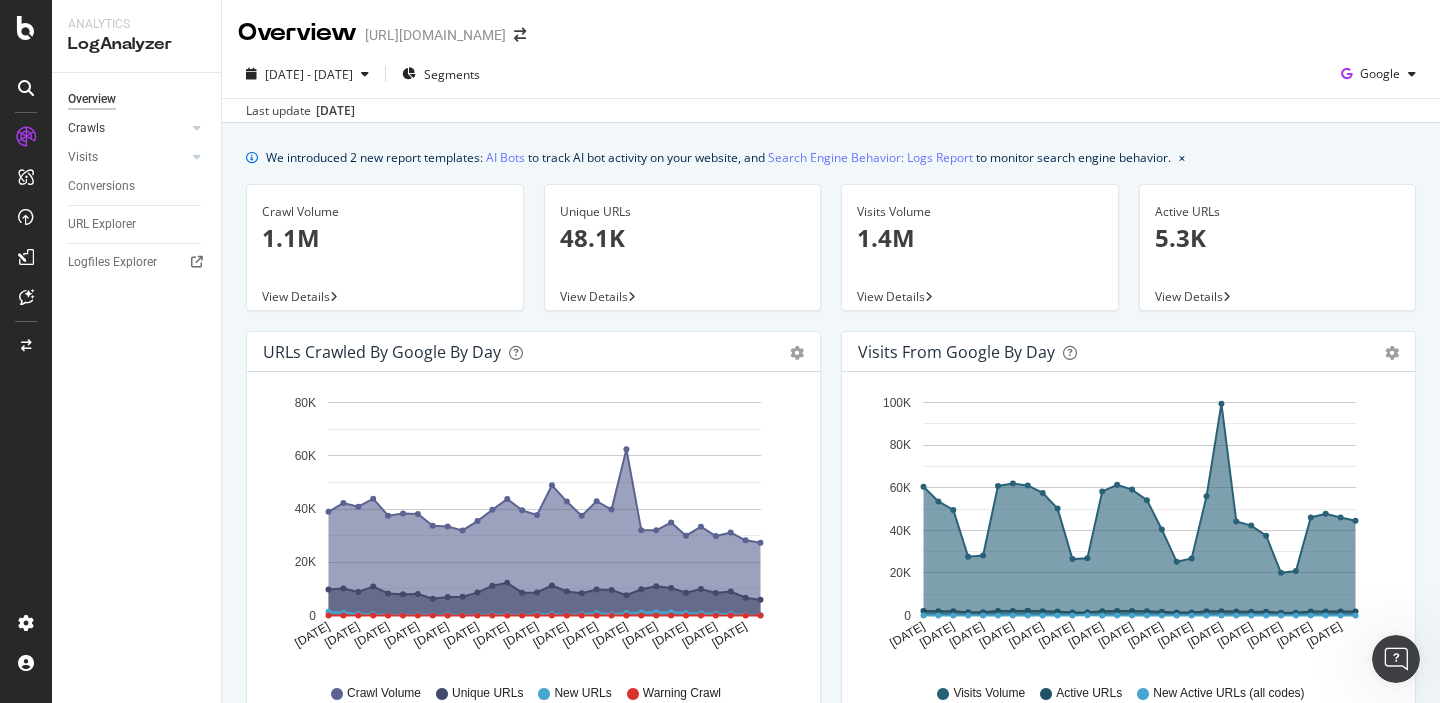 click at bounding box center (177, 128) 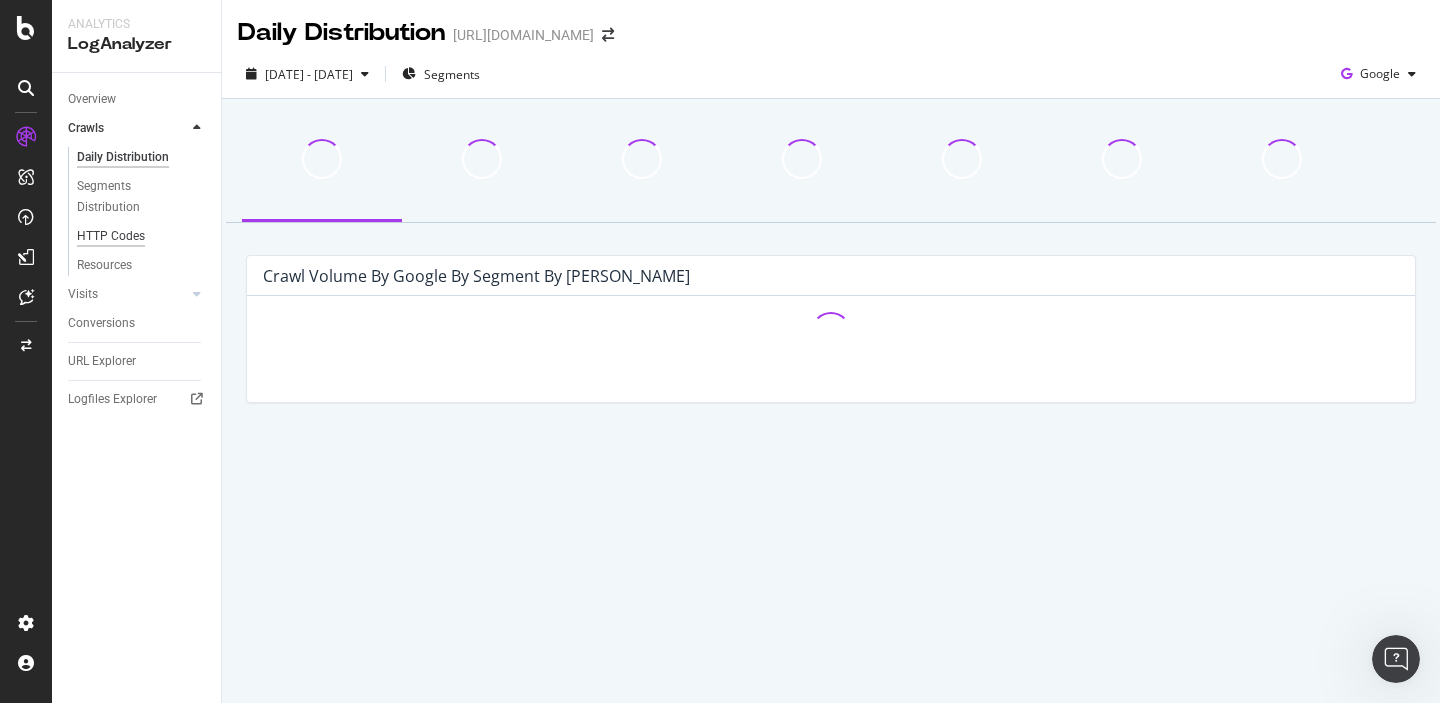 click on "HTTP Codes" at bounding box center (111, 236) 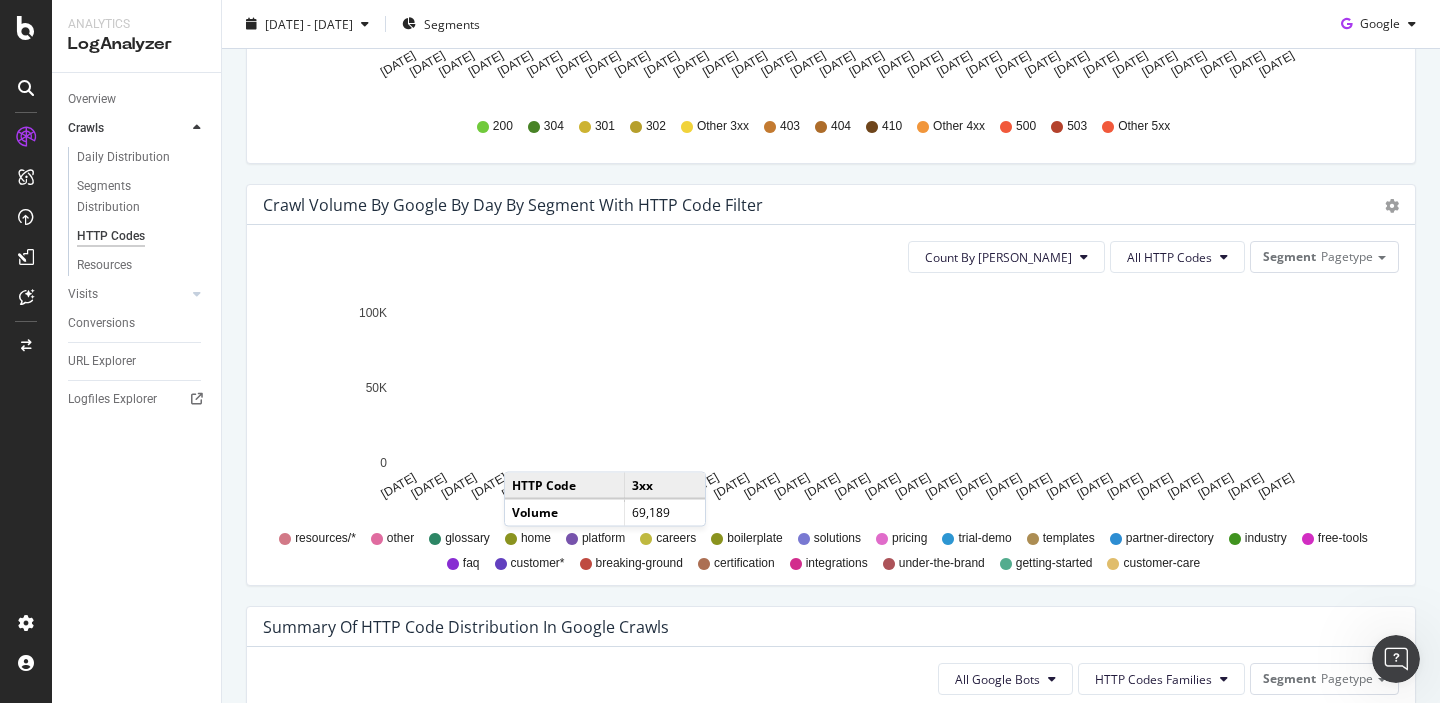 scroll, scrollTop: 968, scrollLeft: 0, axis: vertical 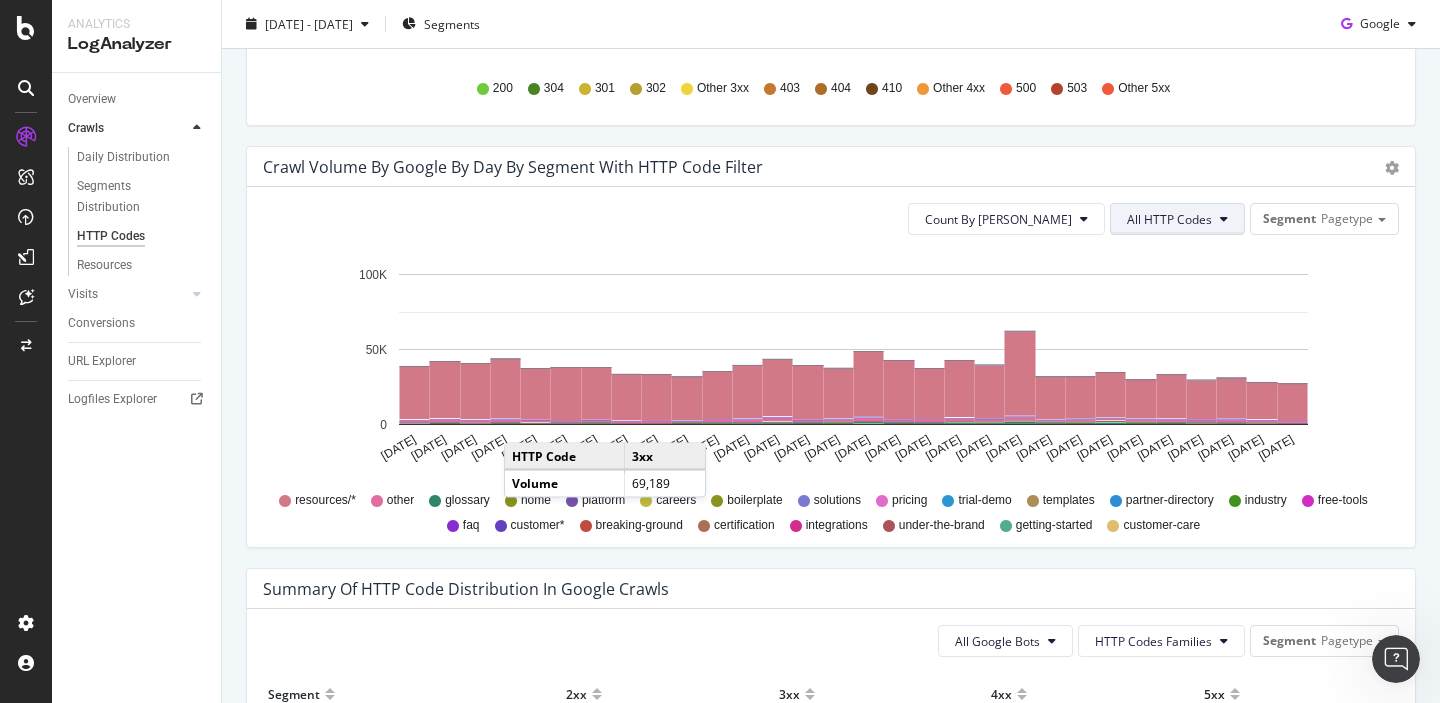 click on "All HTTP Codes" at bounding box center [1169, 219] 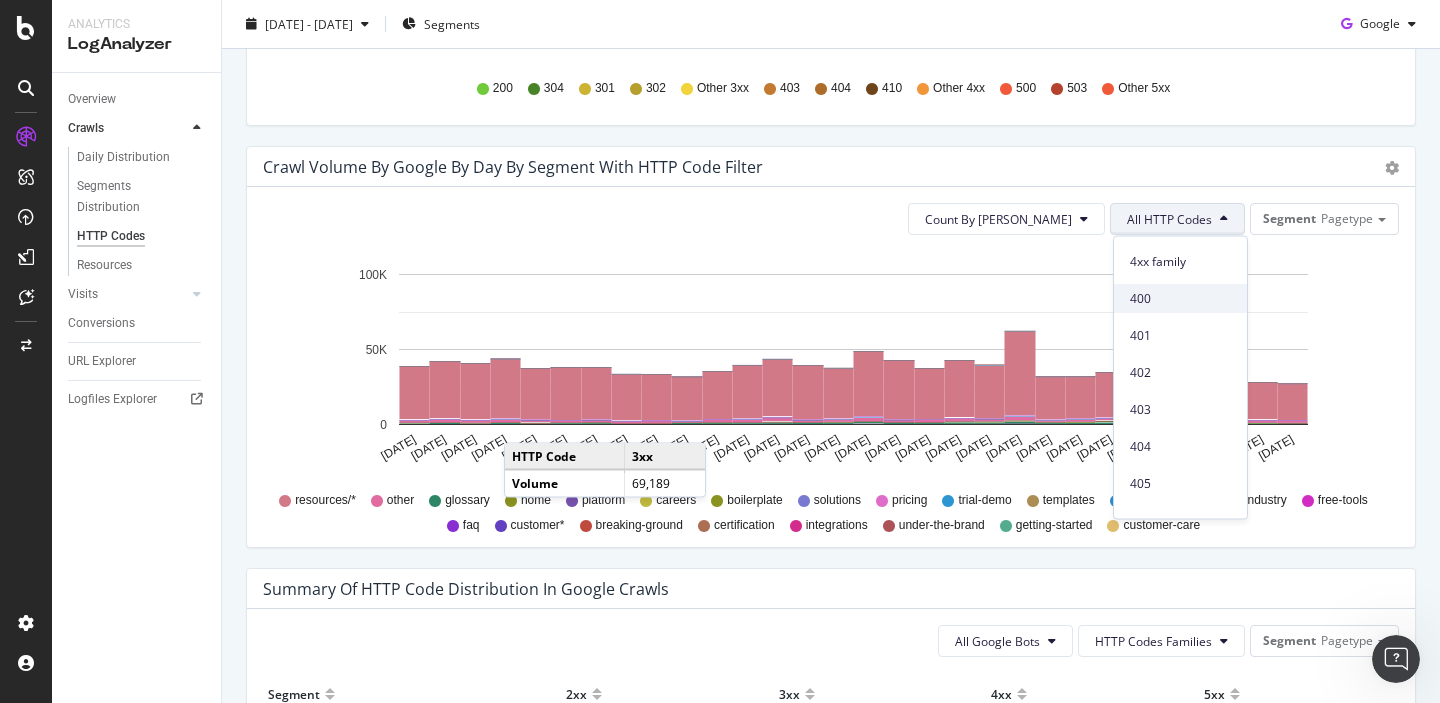 scroll, scrollTop: 409, scrollLeft: 0, axis: vertical 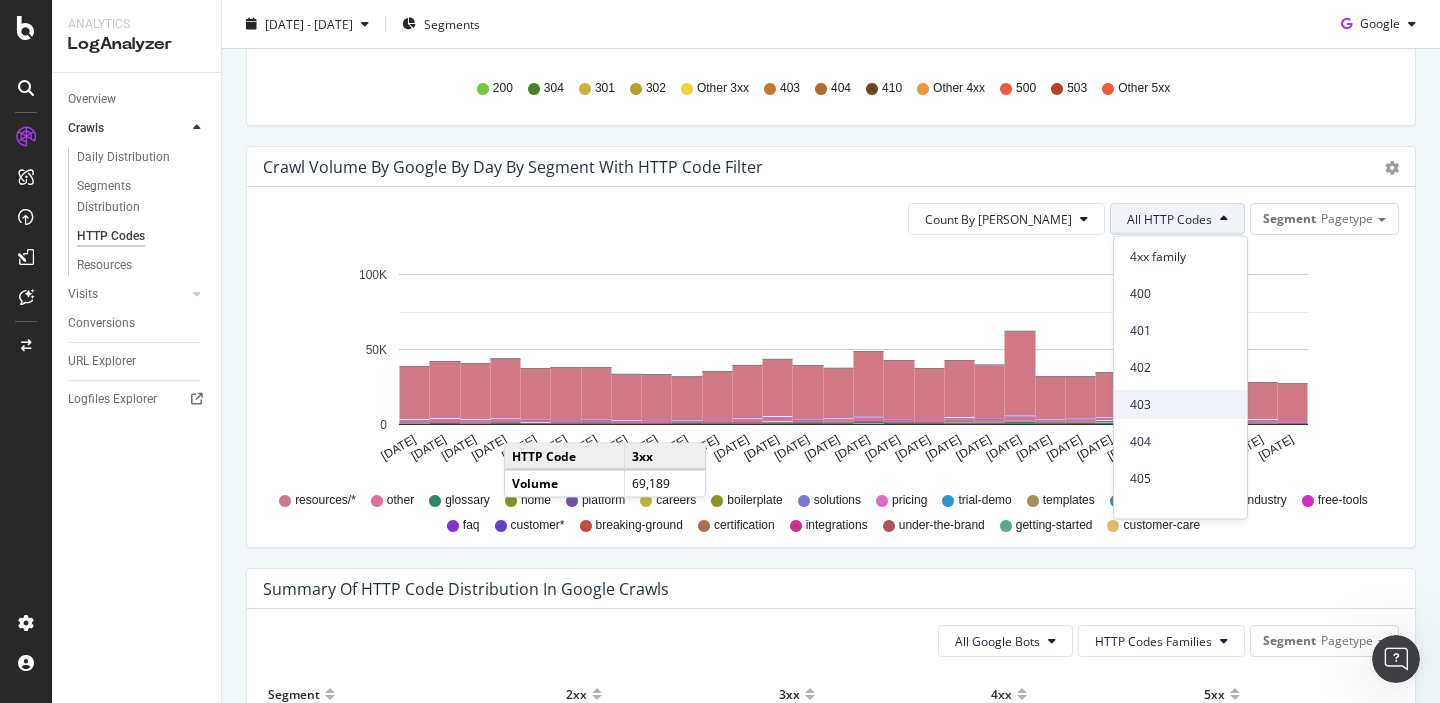 click on "403" at bounding box center [1180, 405] 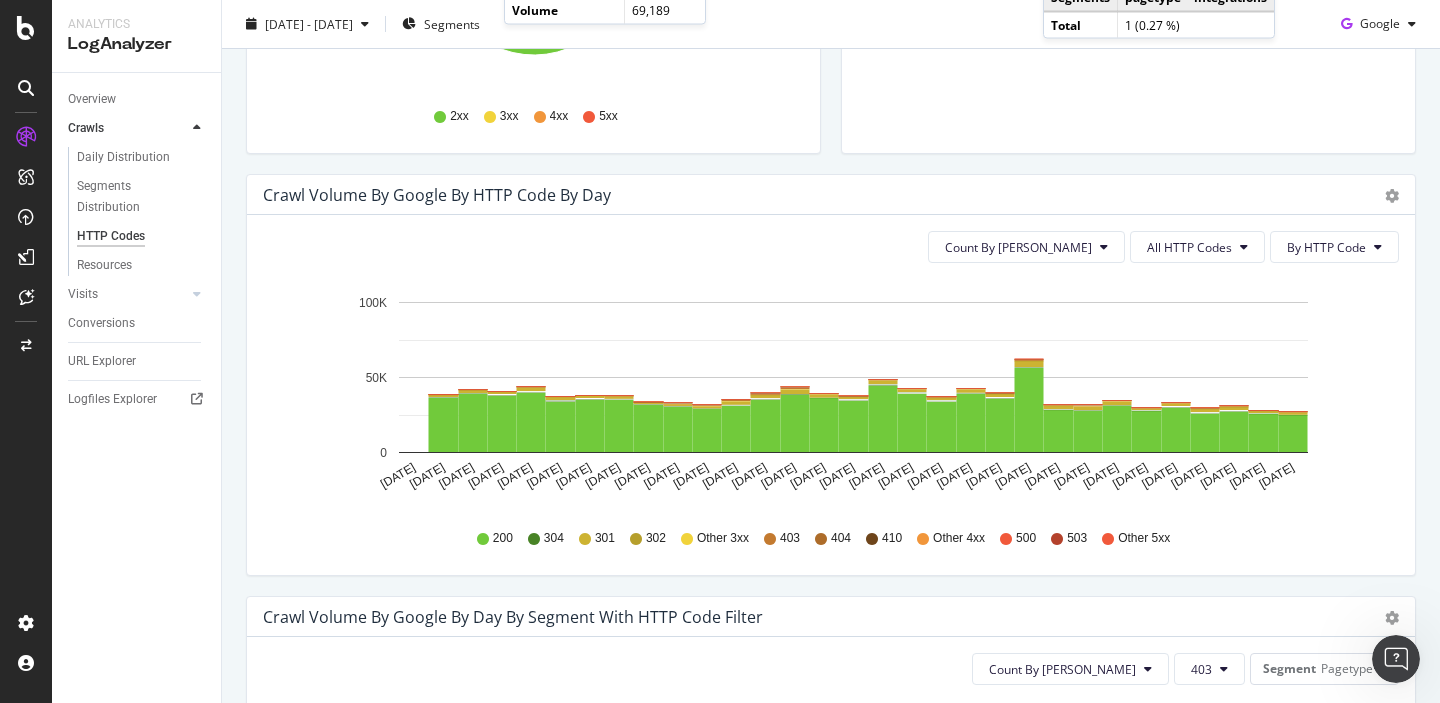 scroll, scrollTop: 45, scrollLeft: 0, axis: vertical 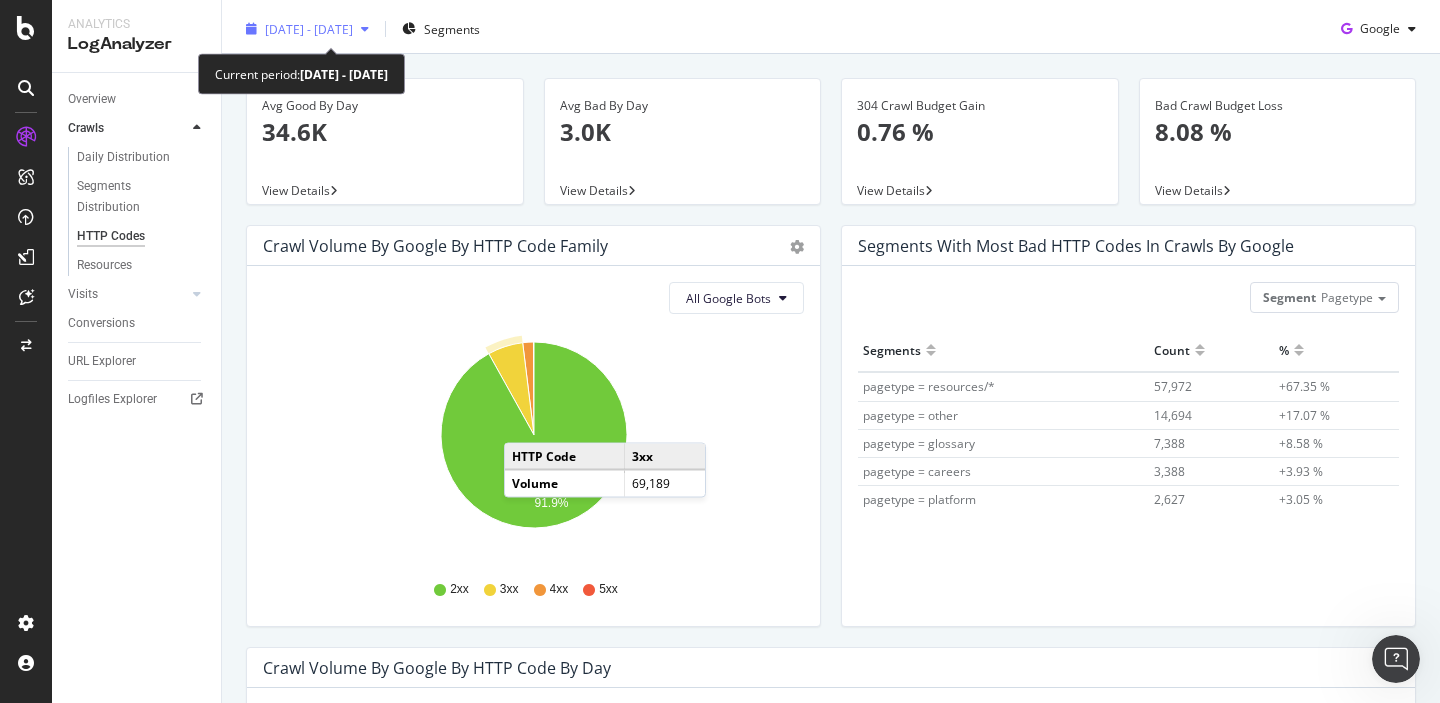 click on "[DATE] - [DATE]" at bounding box center (309, 29) 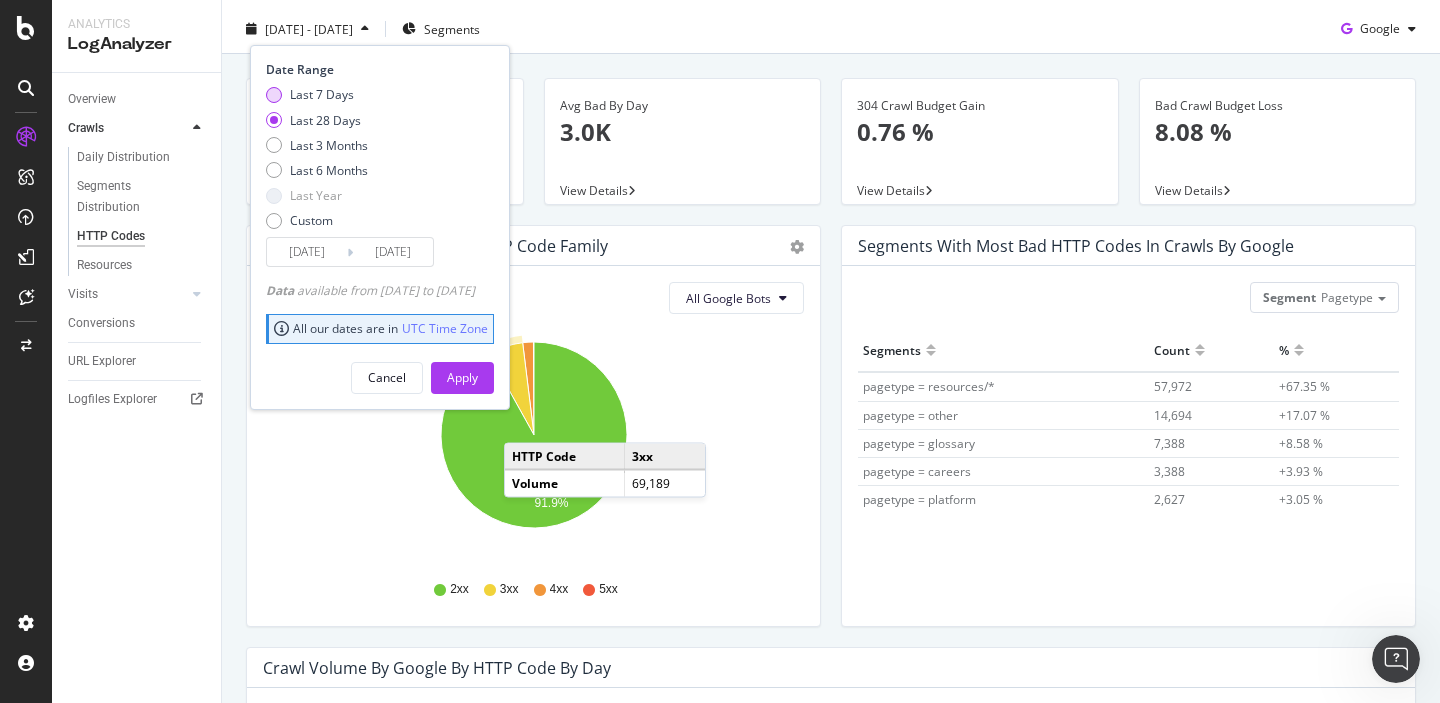 click on "Last 7 Days" at bounding box center (322, 94) 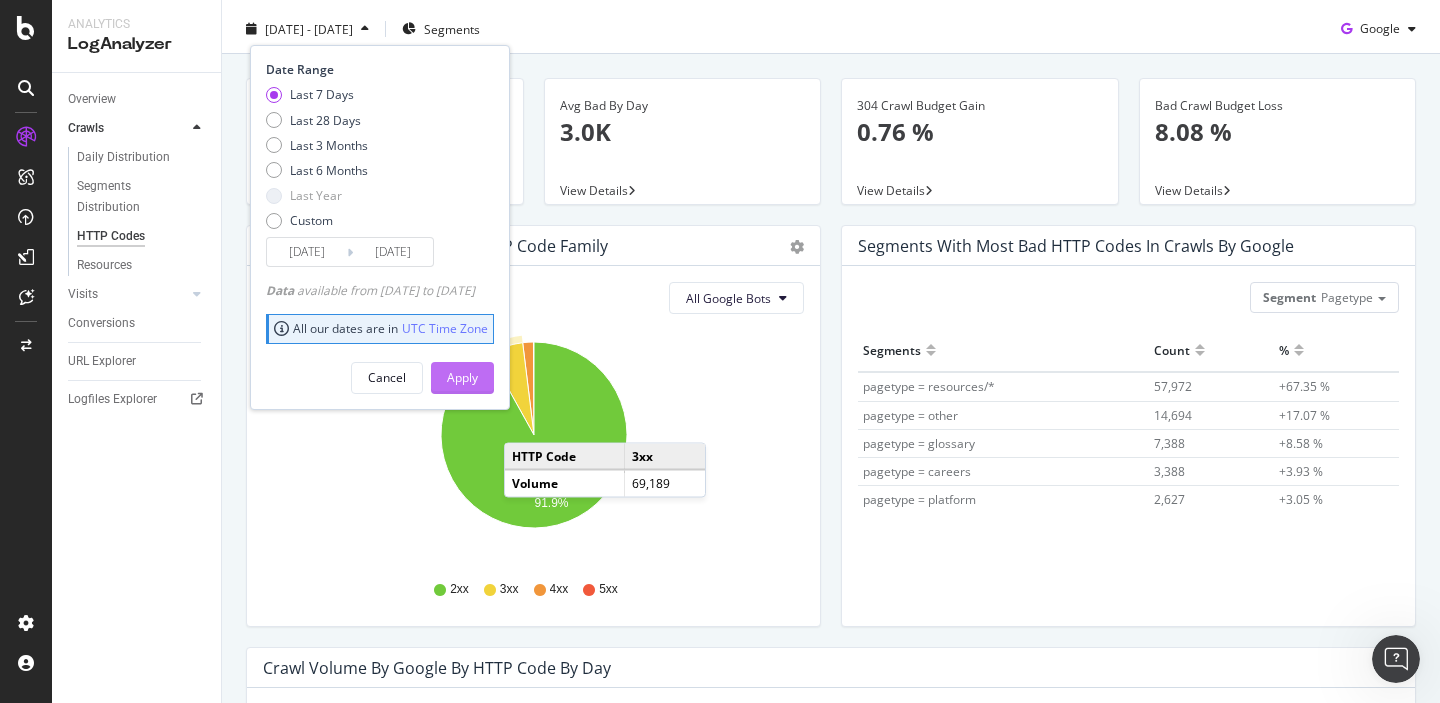 click on "Apply" at bounding box center (462, 377) 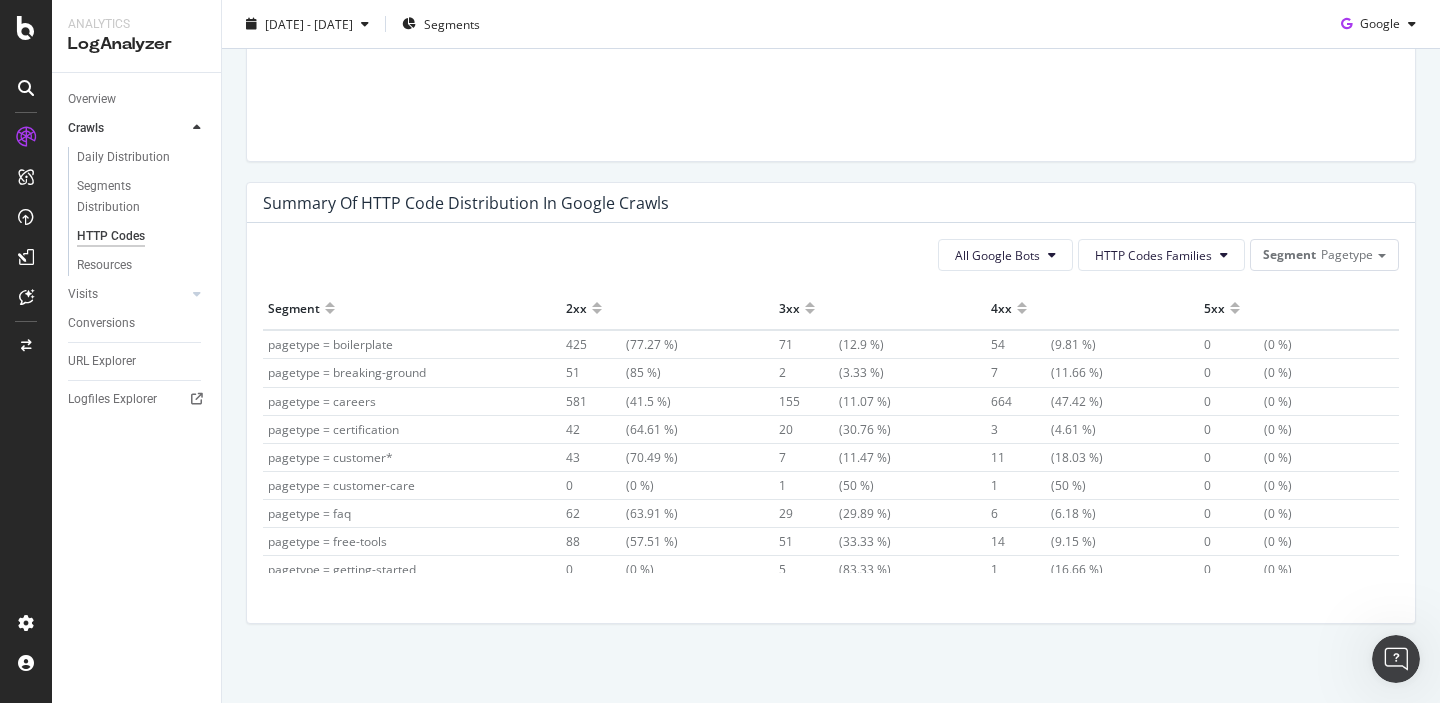 scroll, scrollTop: 1365, scrollLeft: 0, axis: vertical 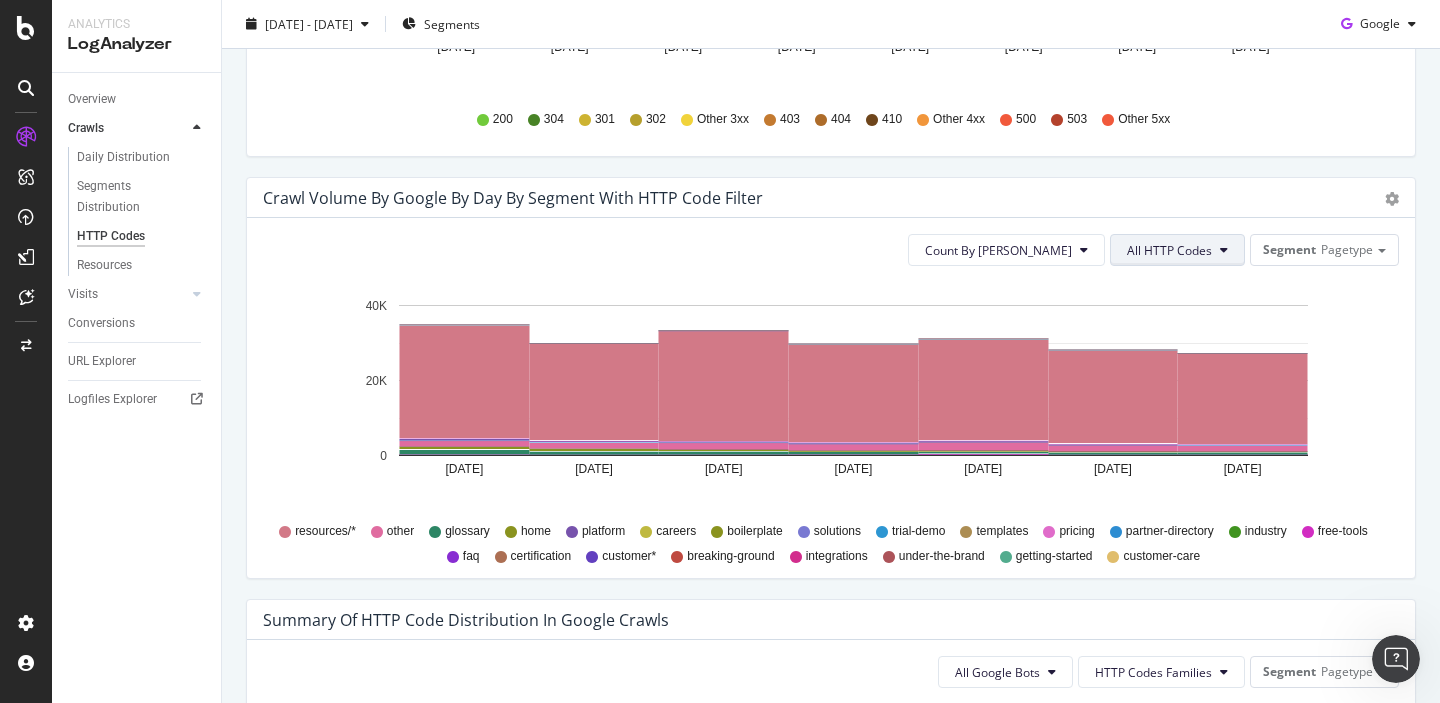 click on "All HTTP Codes" at bounding box center [1169, 250] 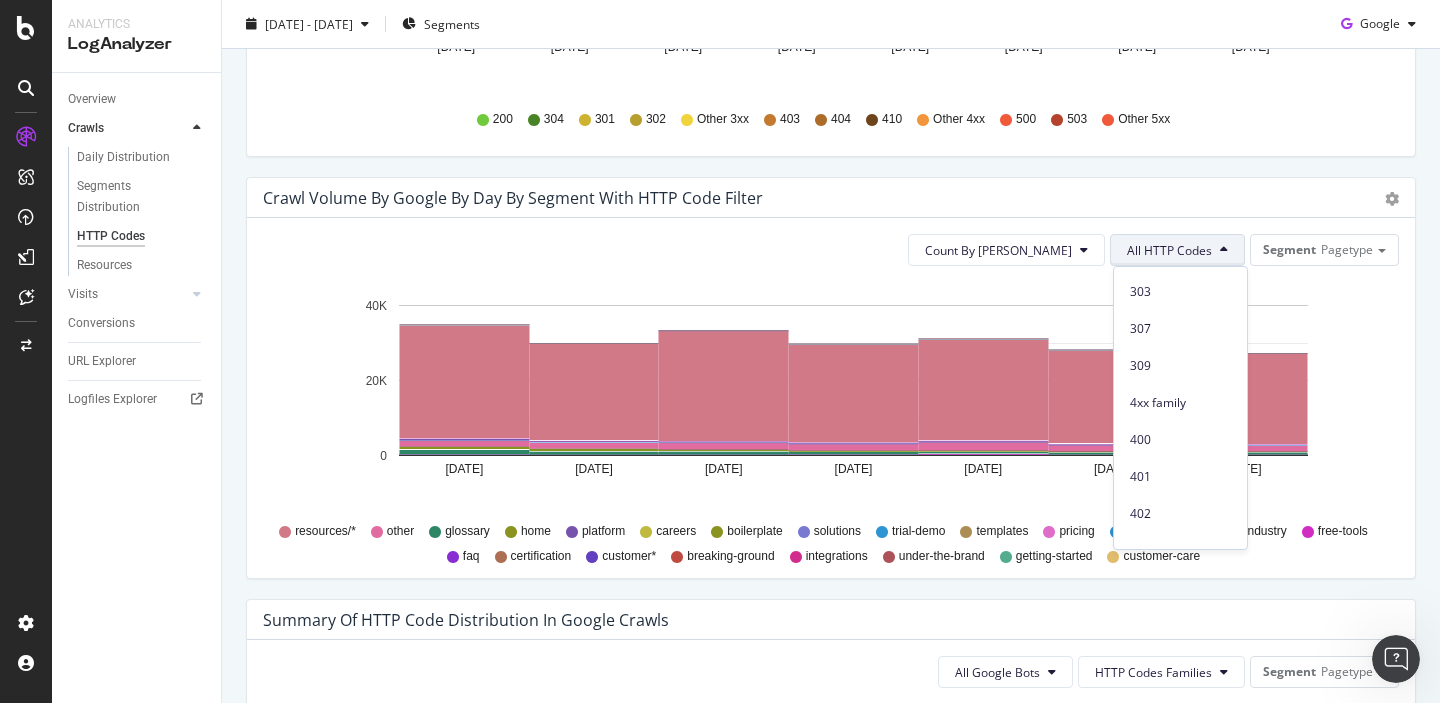 scroll, scrollTop: 327, scrollLeft: 0, axis: vertical 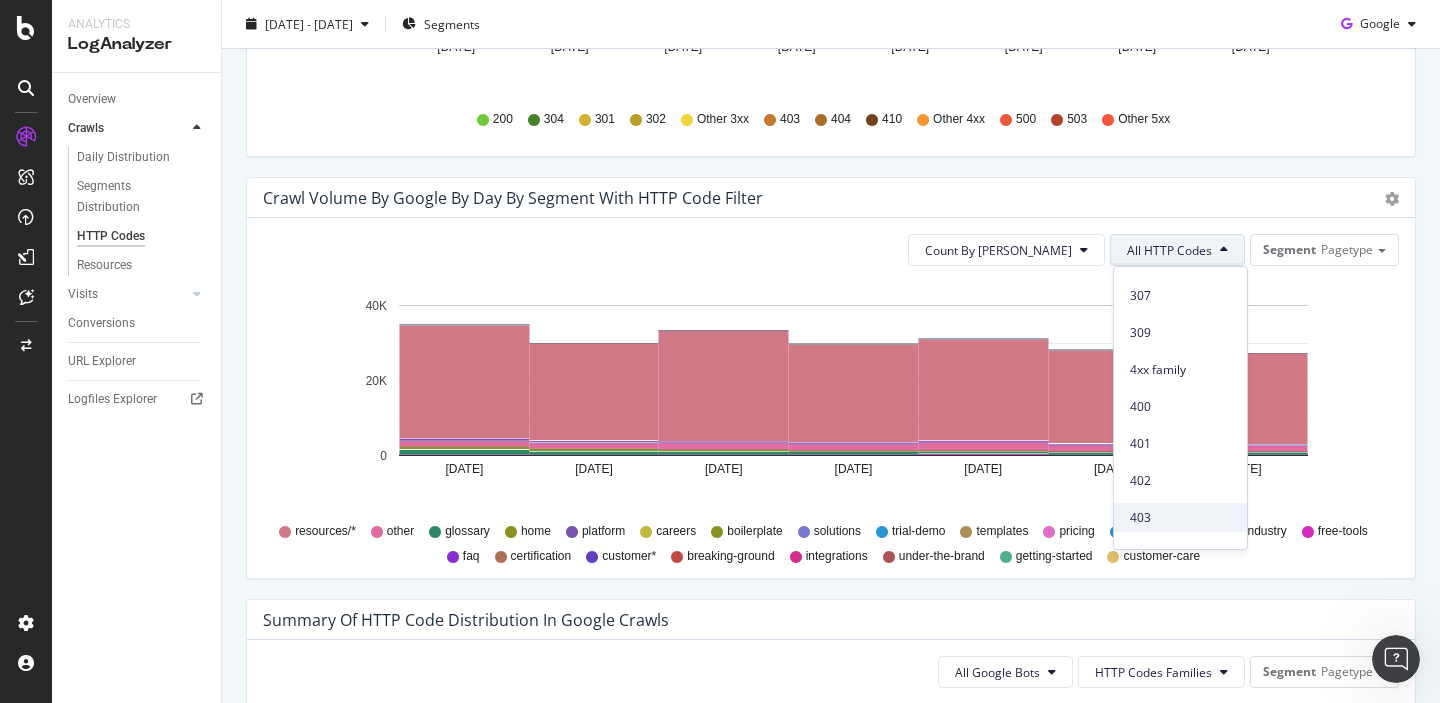 click on "403" at bounding box center (1180, 518) 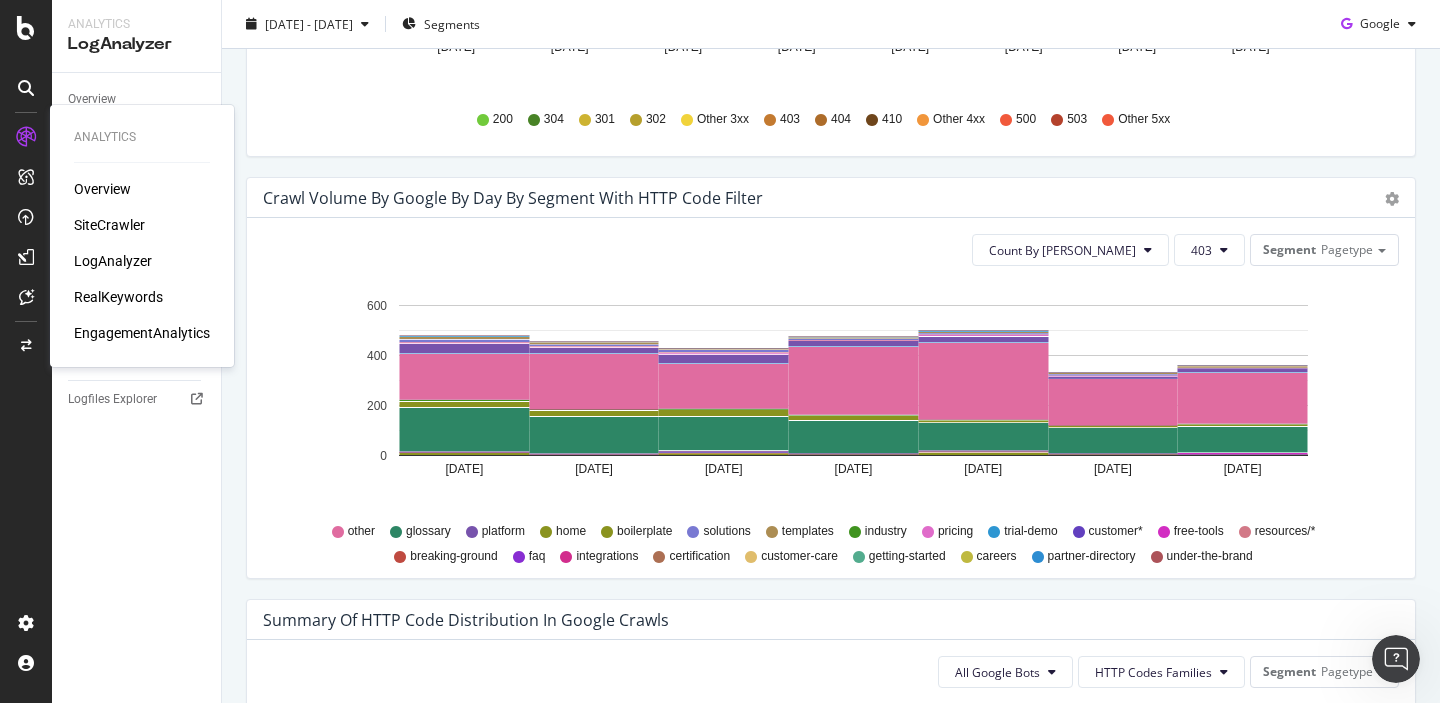 click on "SiteCrawler" at bounding box center (109, 225) 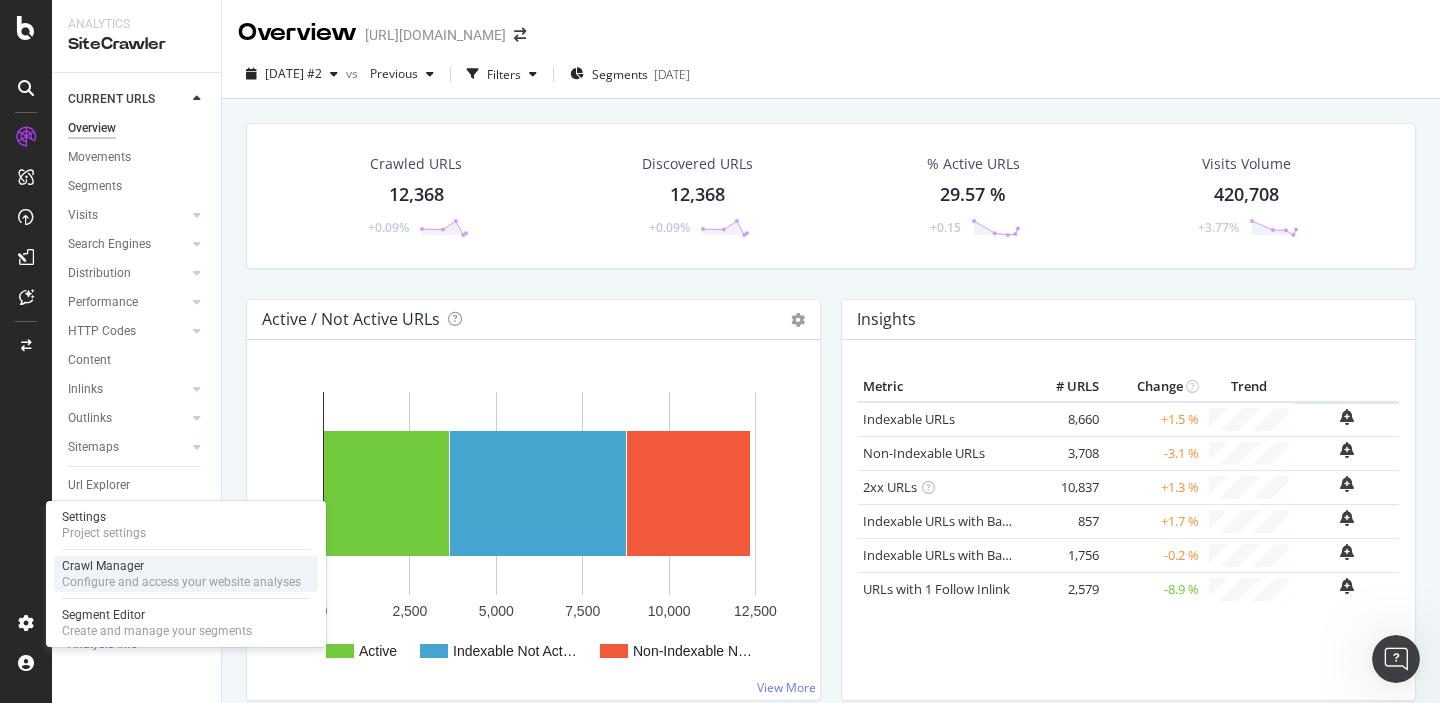 click on "Crawl Manager" at bounding box center (181, 566) 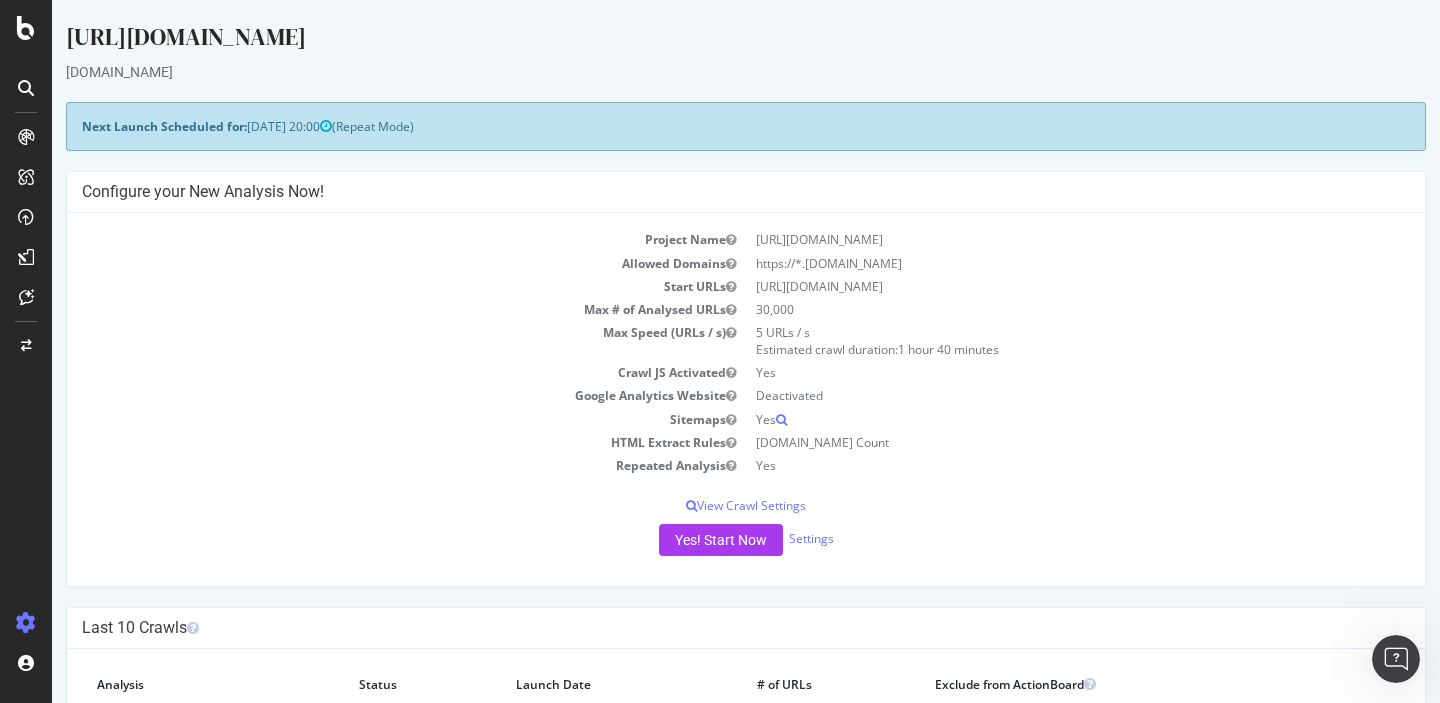 scroll, scrollTop: 0, scrollLeft: 0, axis: both 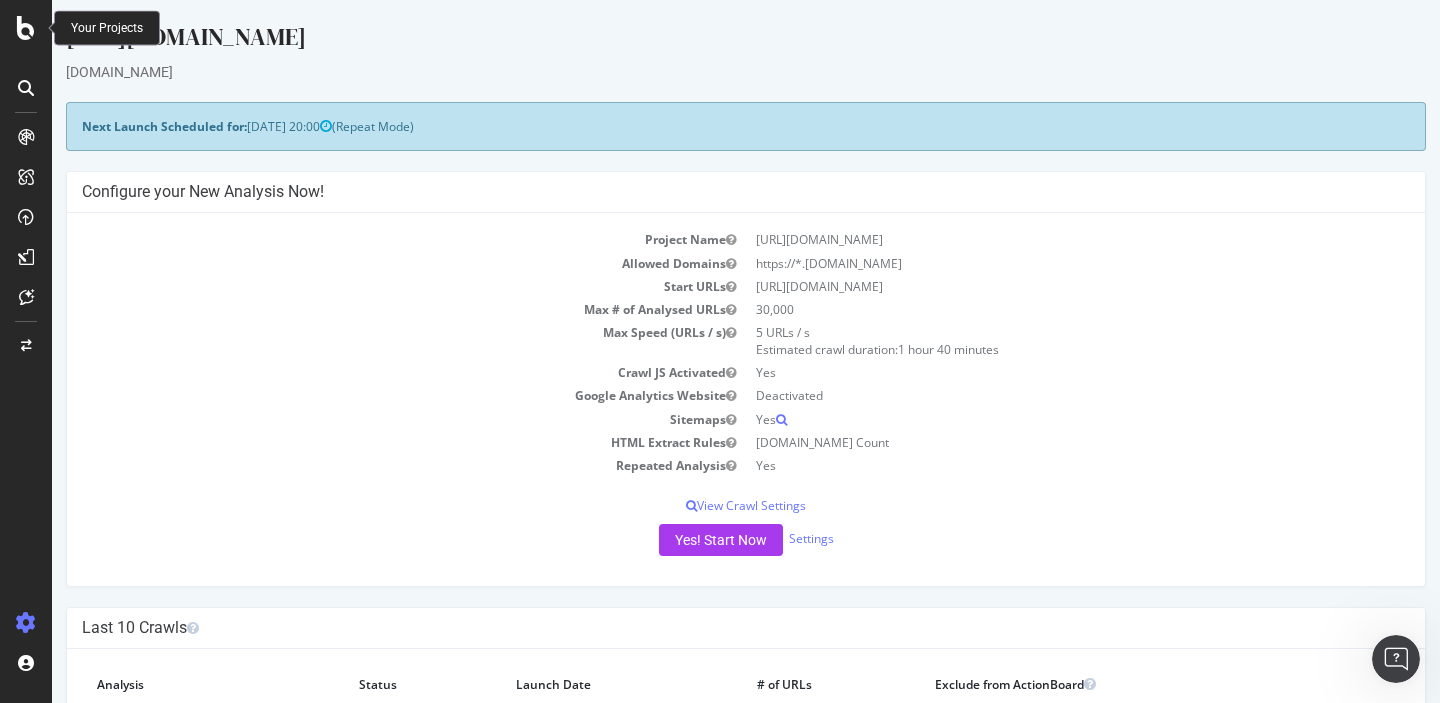 click at bounding box center [26, 28] 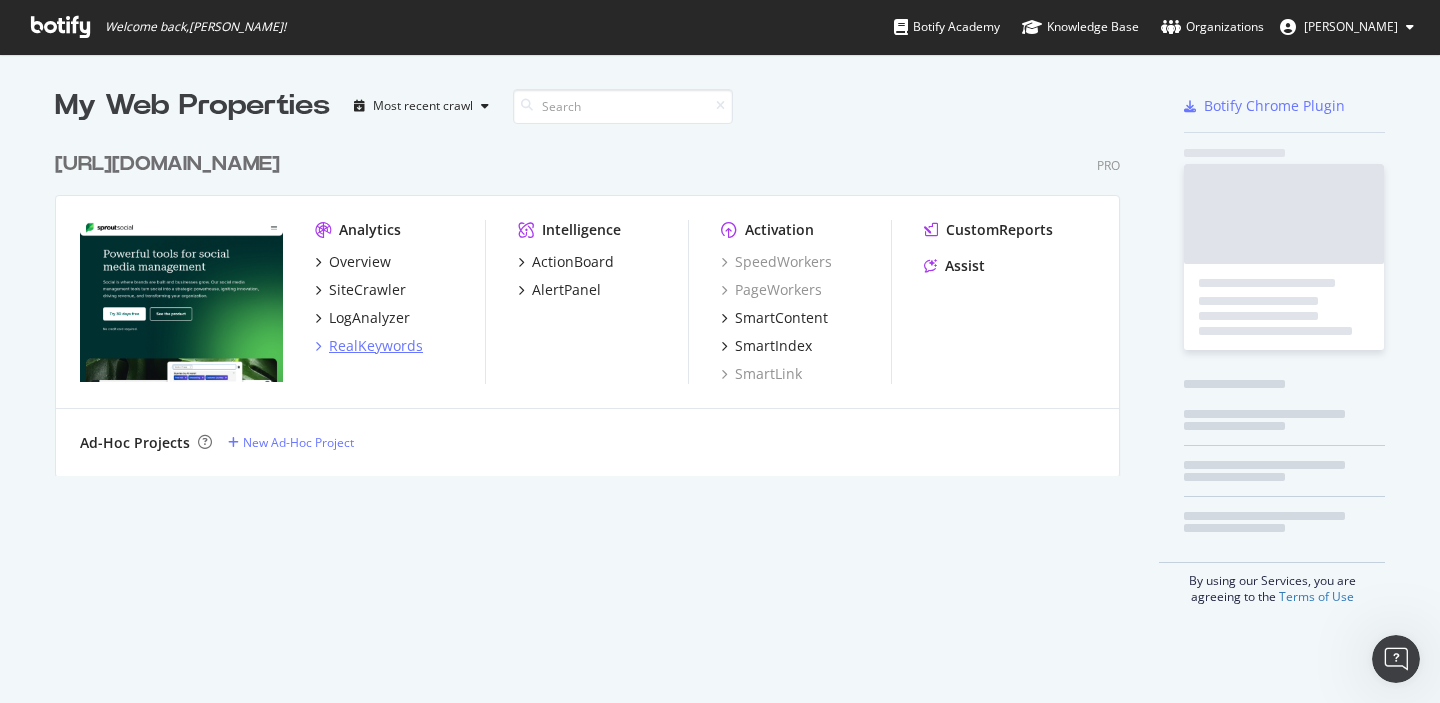 scroll, scrollTop: 1, scrollLeft: 1, axis: both 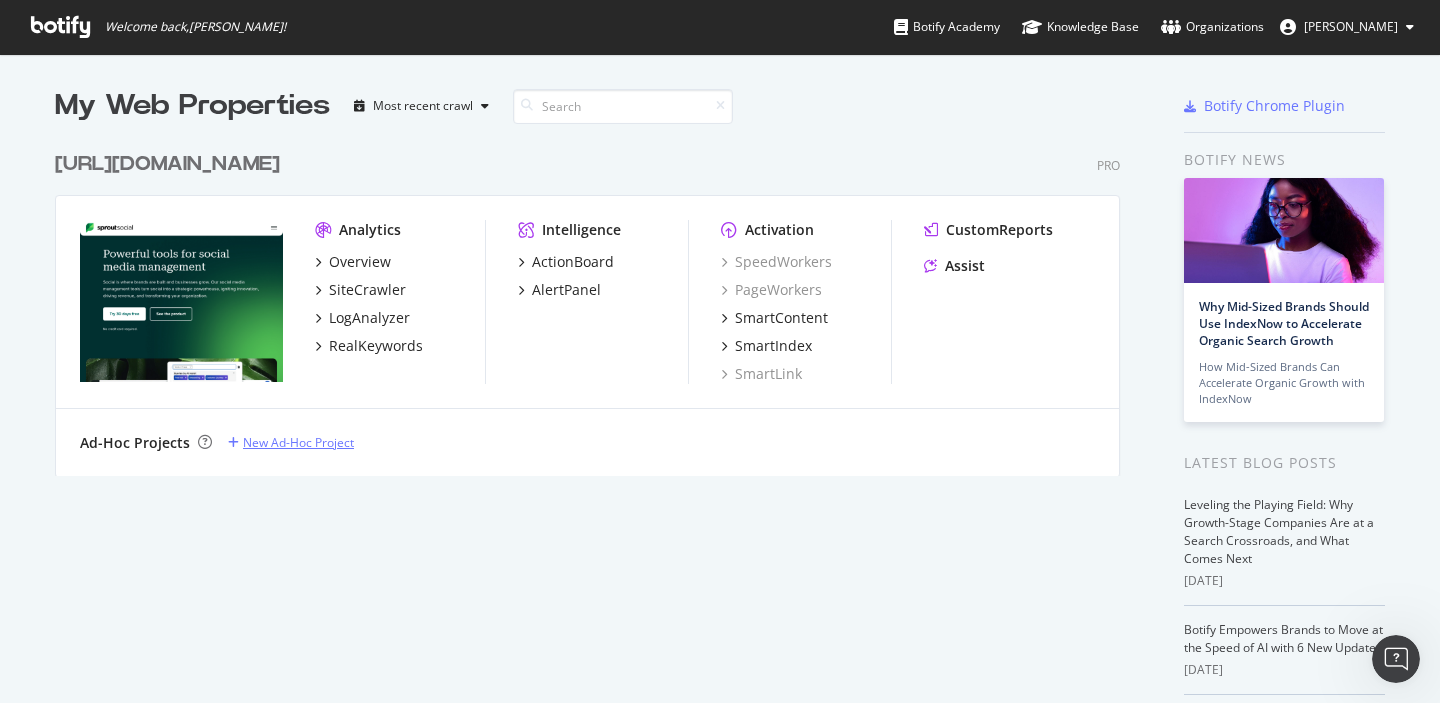 click on "New Ad-Hoc Project" at bounding box center (298, 442) 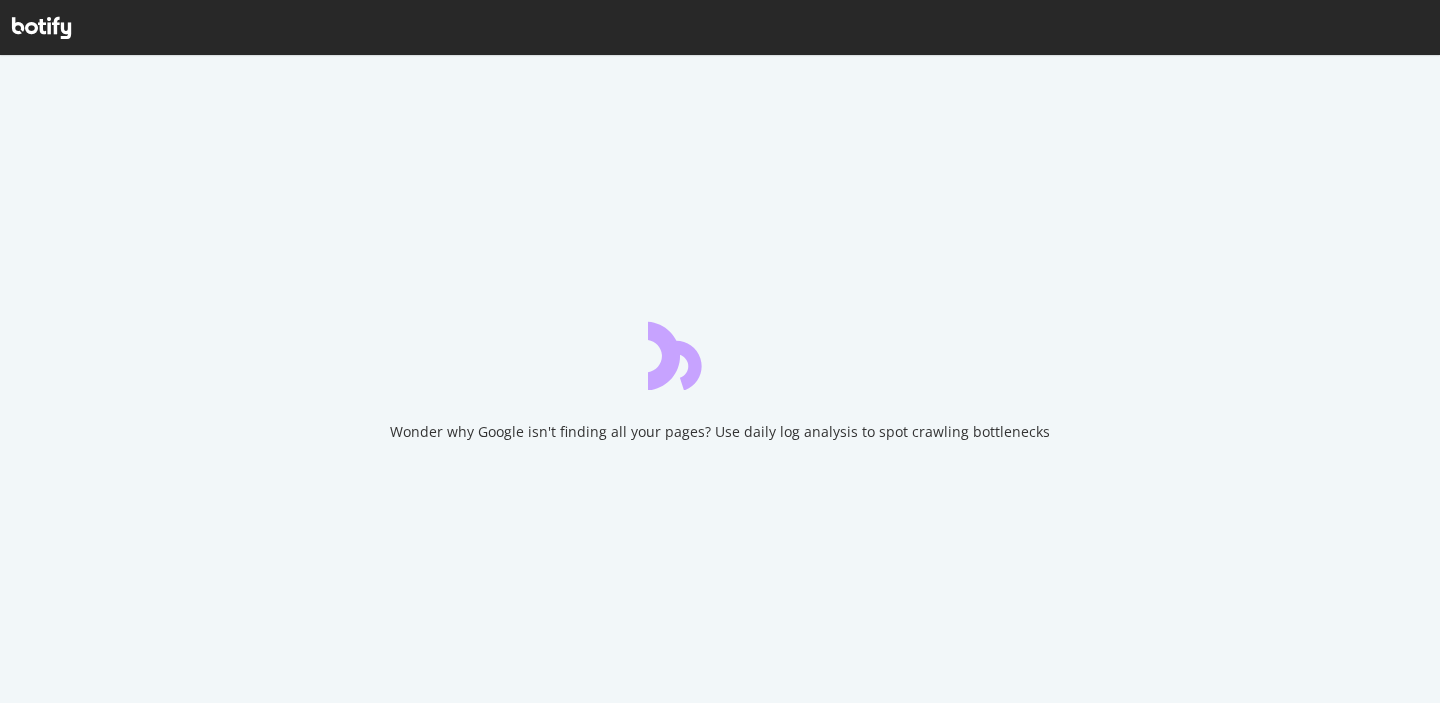 scroll, scrollTop: 0, scrollLeft: 0, axis: both 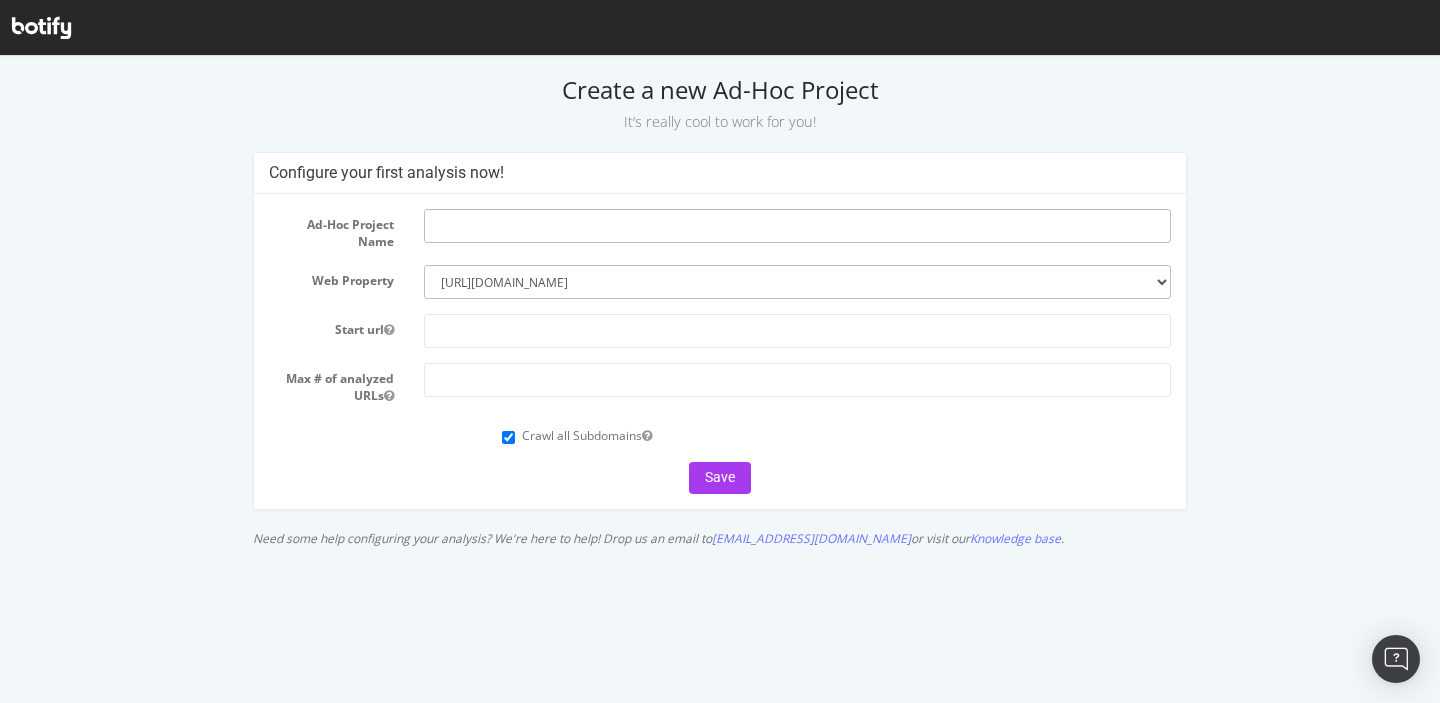 click at bounding box center [797, 226] 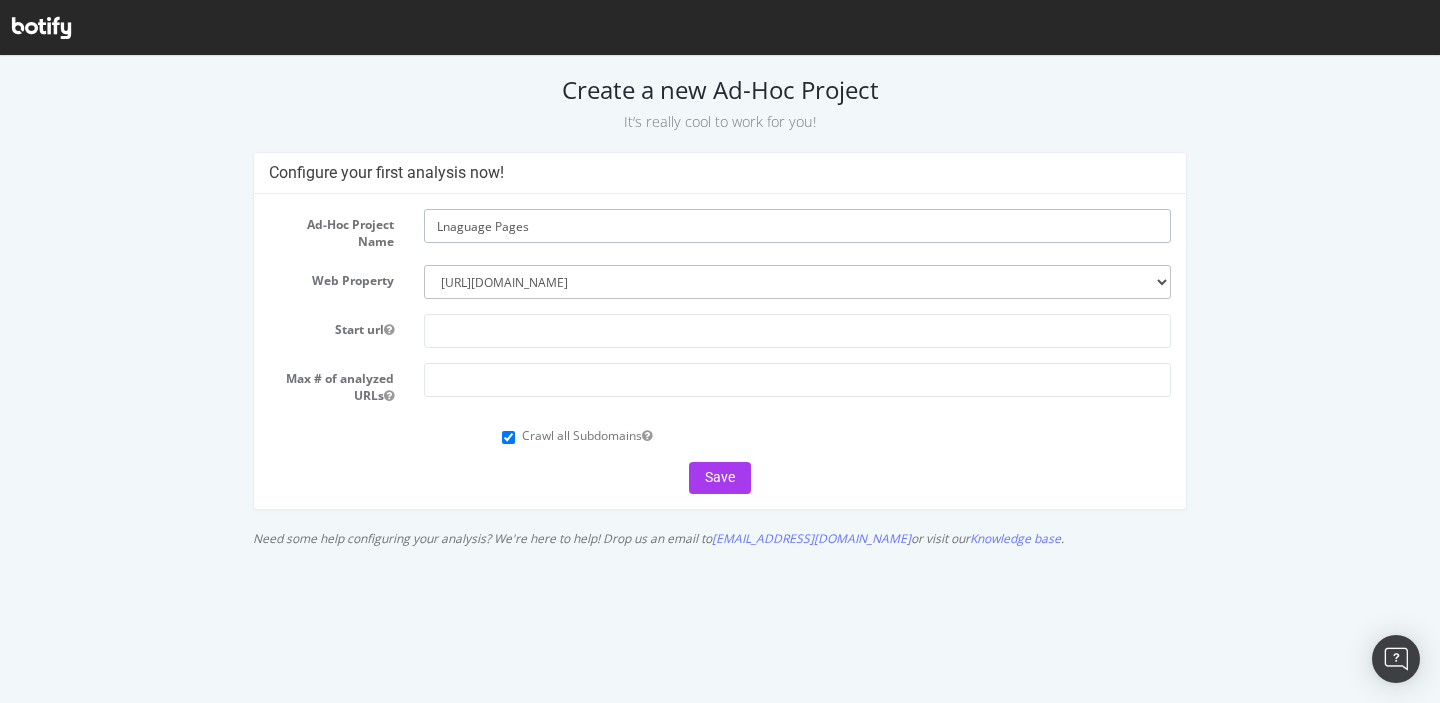 click on "Lnaguage Pages" at bounding box center (797, 226) 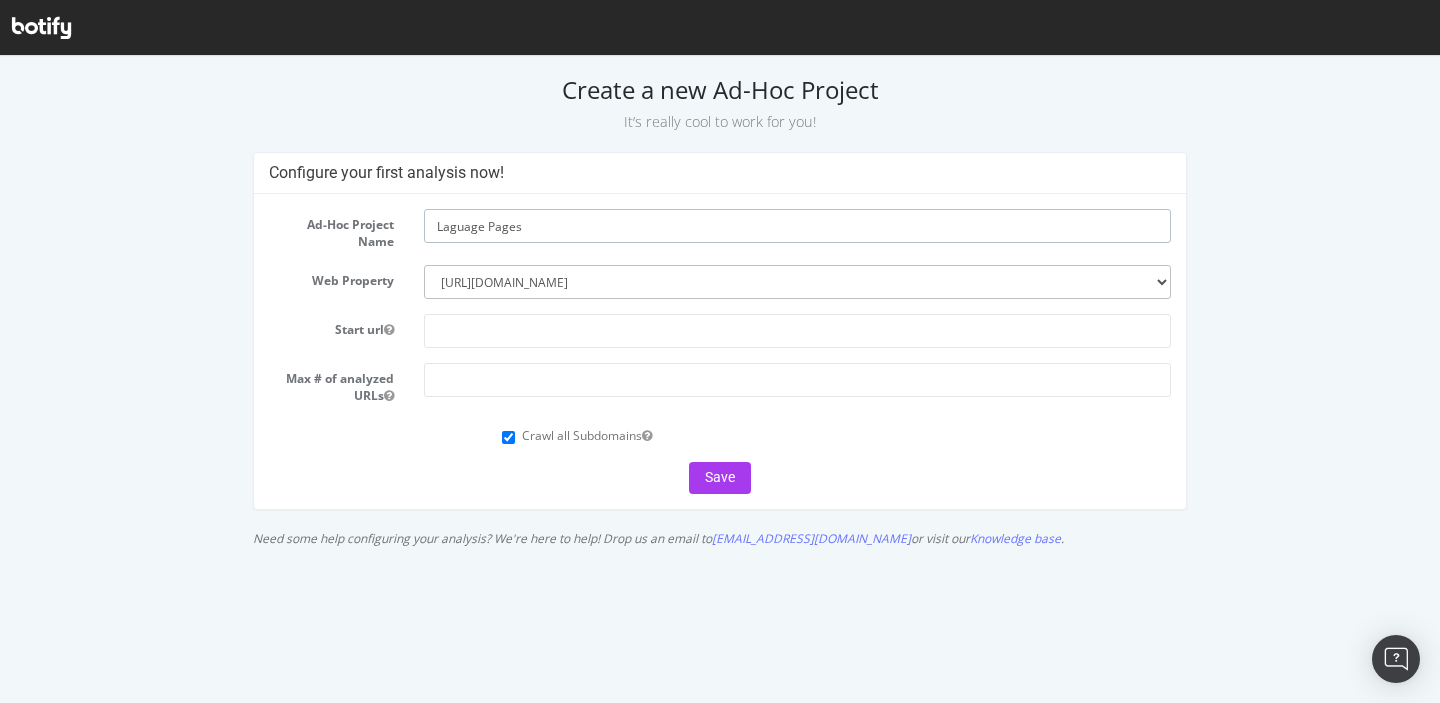 type on "Language Pages" 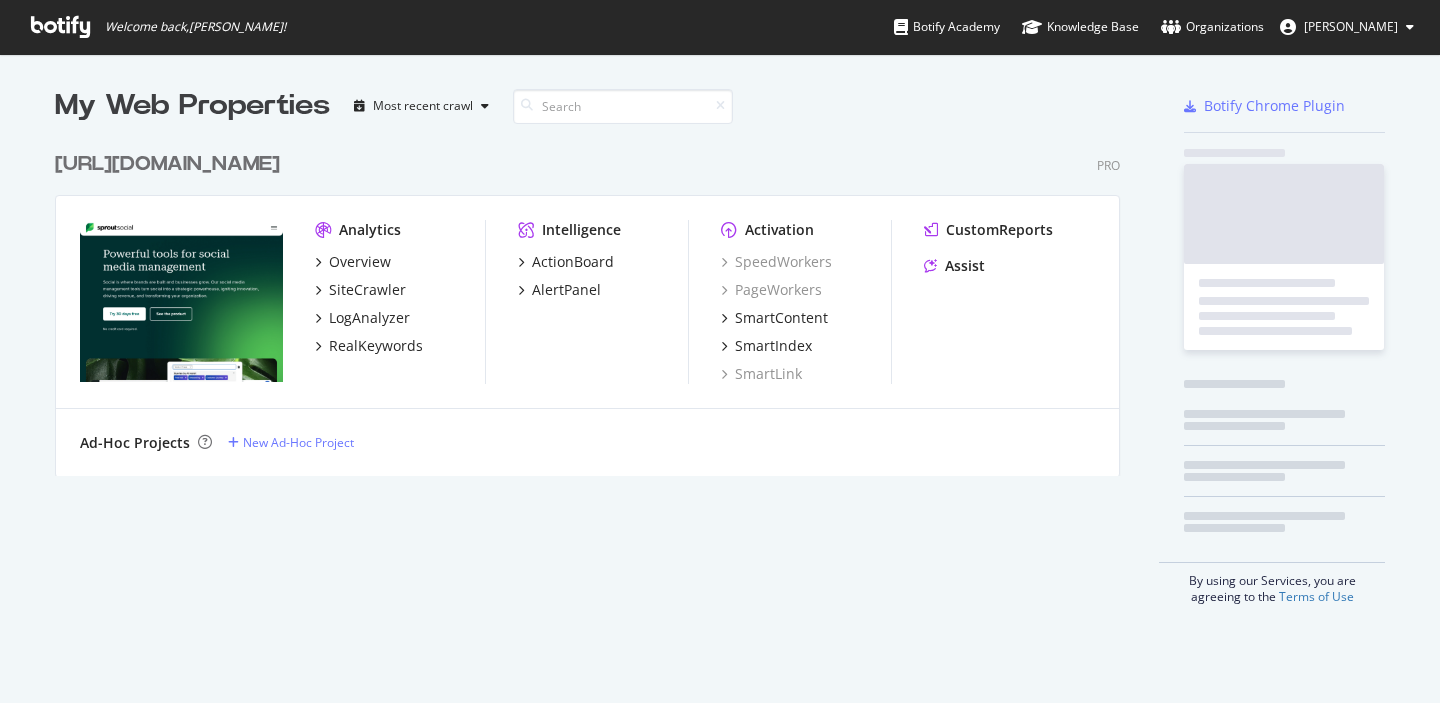 scroll, scrollTop: 0, scrollLeft: 0, axis: both 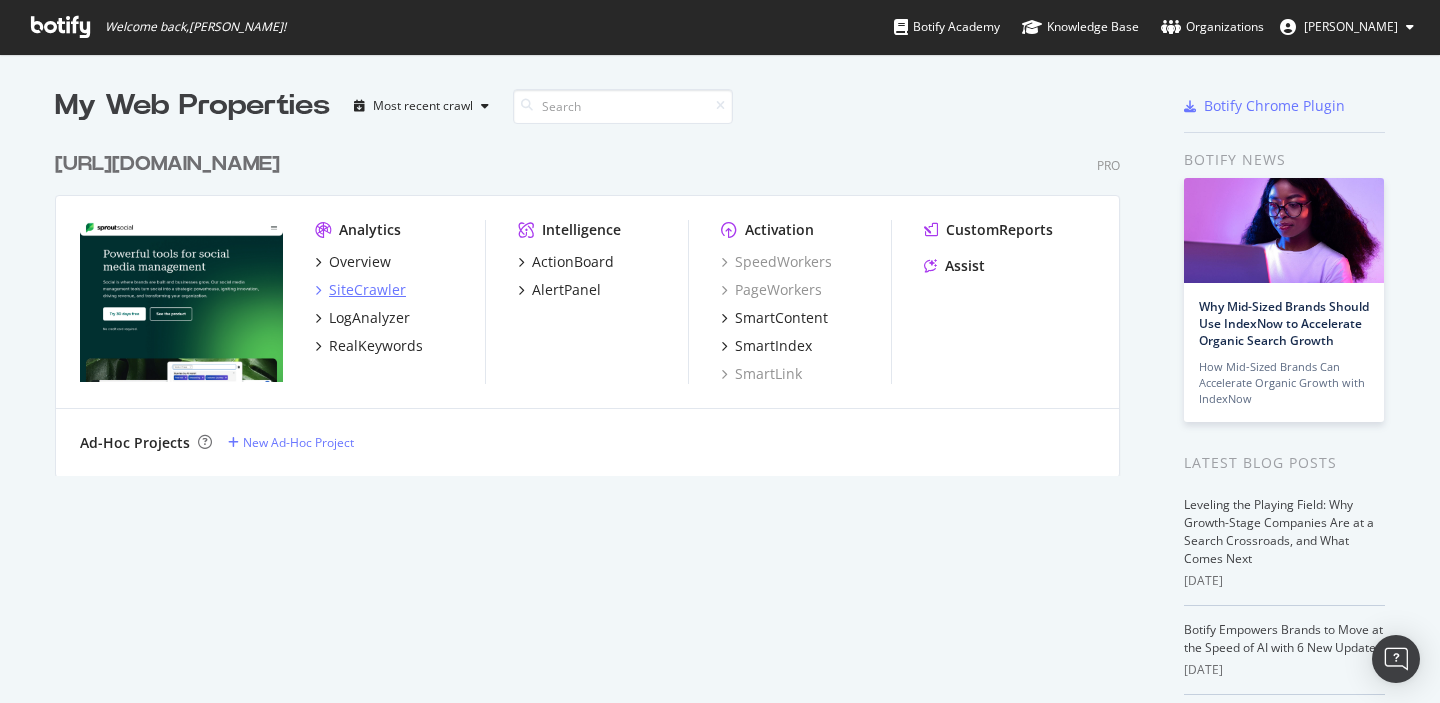 click on "SiteCrawler" at bounding box center [367, 290] 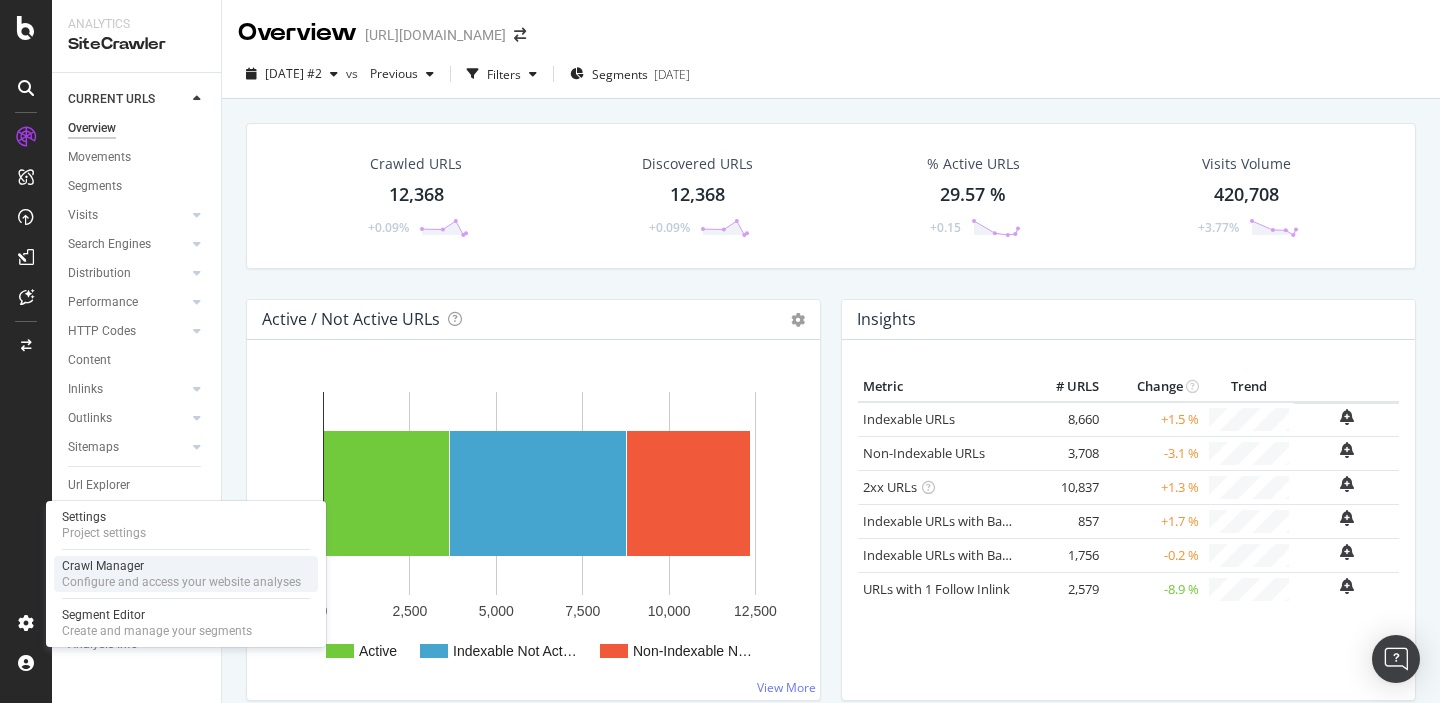 click on "Configure and access your website analyses" at bounding box center (181, 582) 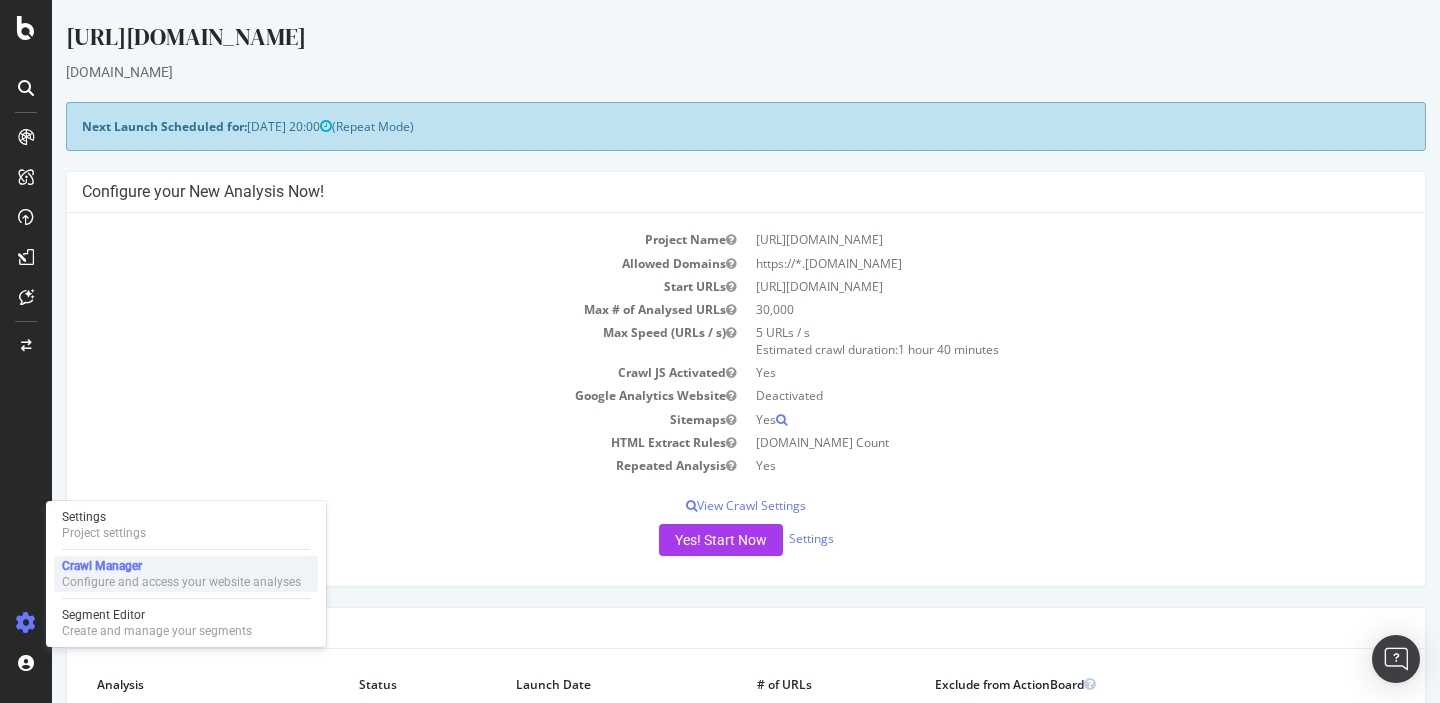 scroll, scrollTop: 0, scrollLeft: 0, axis: both 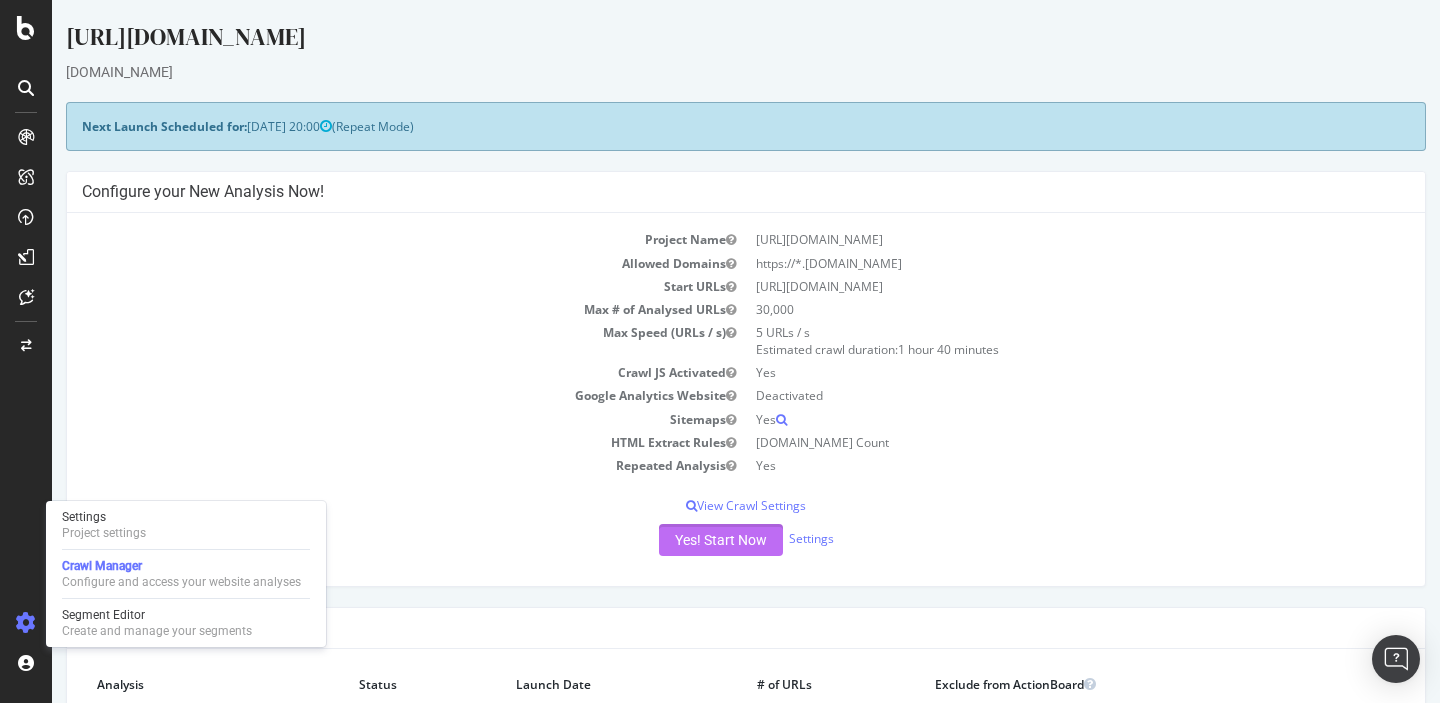 click on "Yes! Start Now" at bounding box center [721, 540] 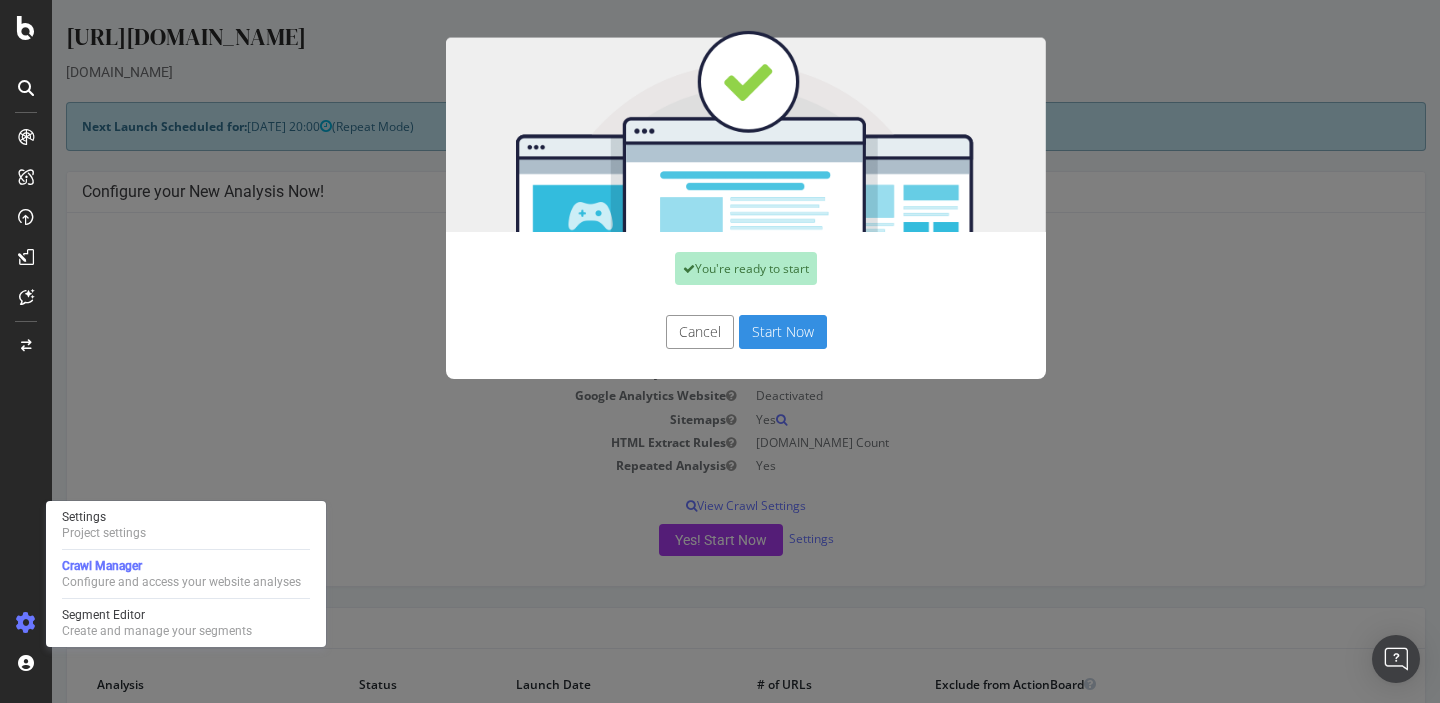 click on "Start Now" at bounding box center [783, 332] 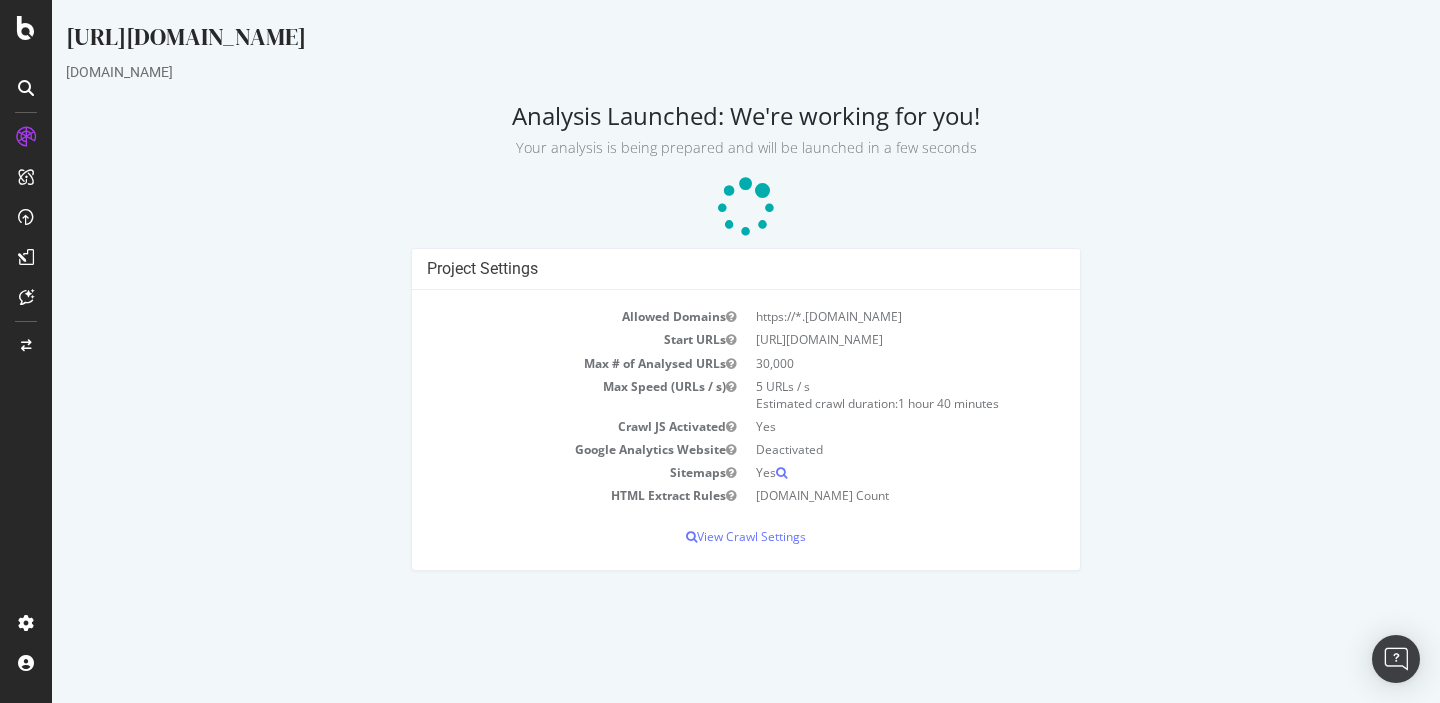 scroll, scrollTop: 0, scrollLeft: 0, axis: both 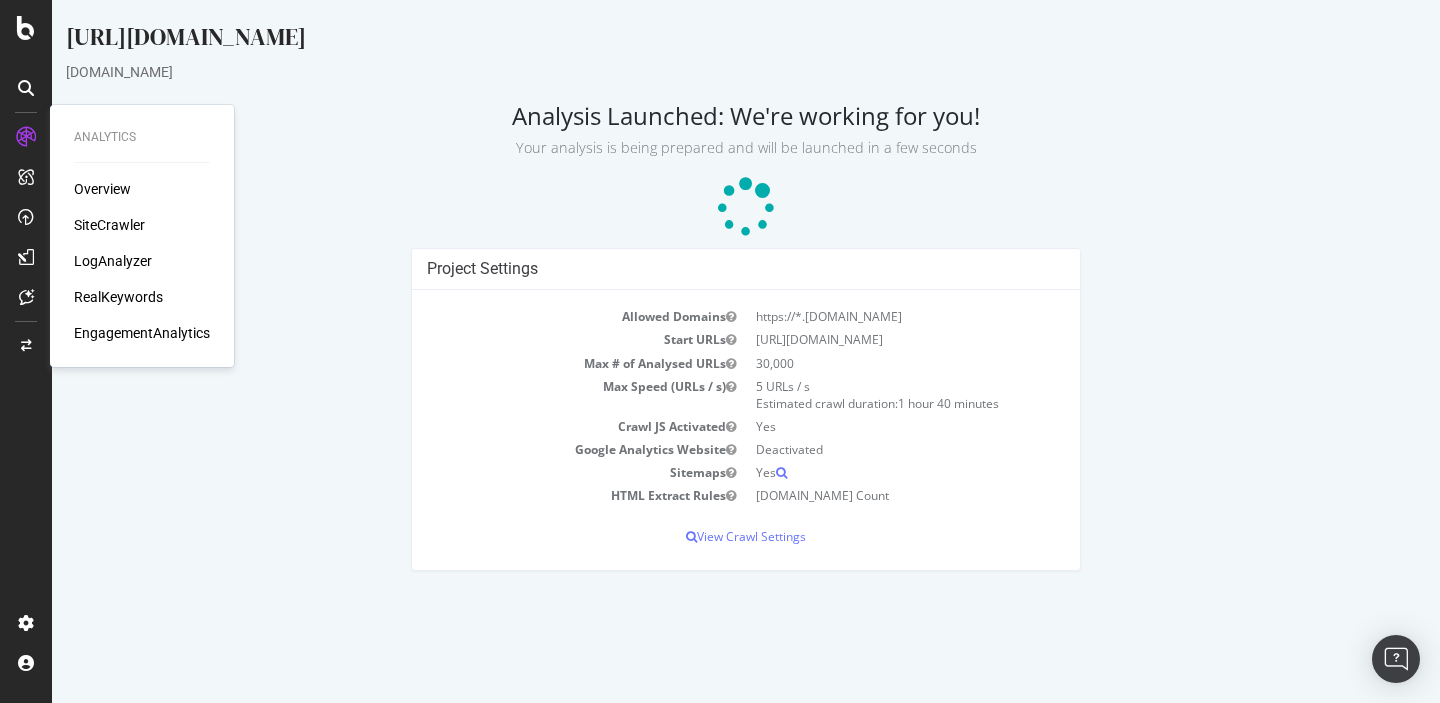 click on "LogAnalyzer" at bounding box center (113, 261) 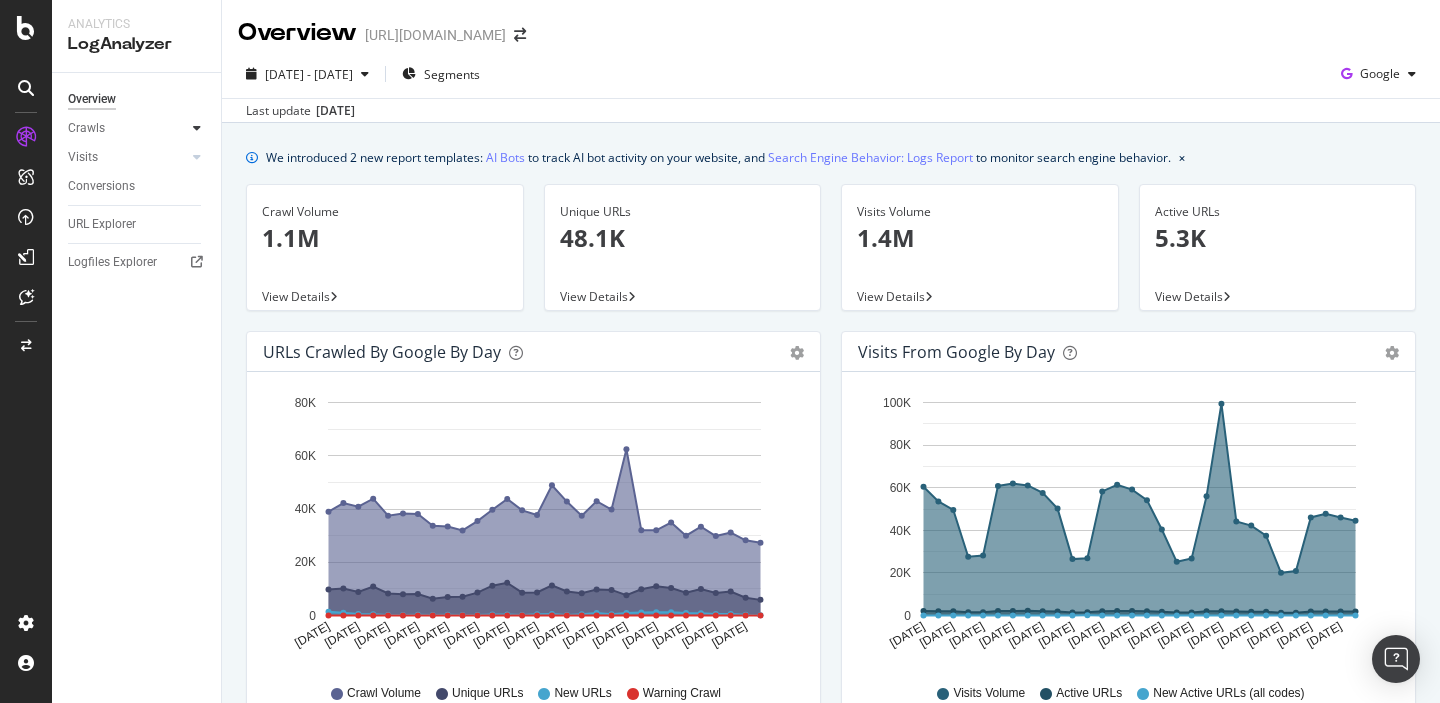 click at bounding box center (197, 128) 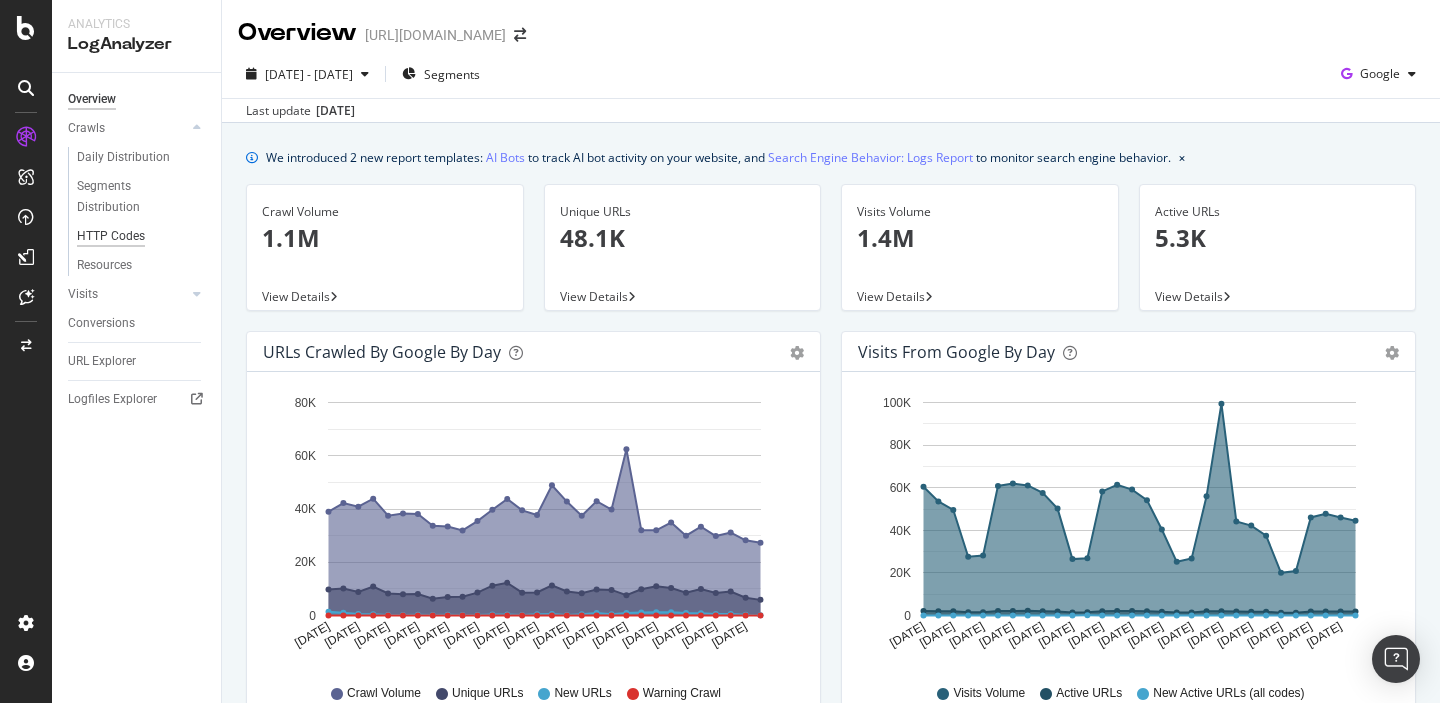 click on "HTTP Codes" at bounding box center (111, 236) 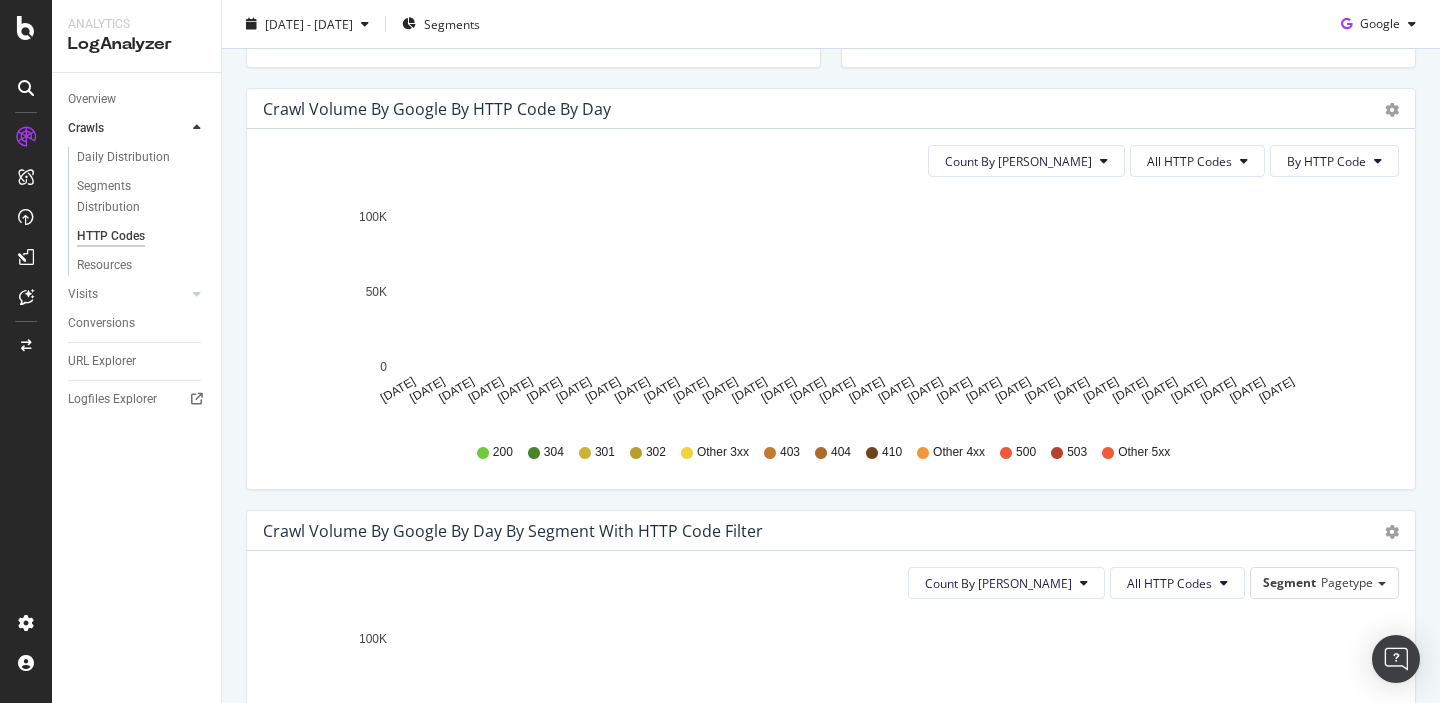 scroll, scrollTop: 588, scrollLeft: 0, axis: vertical 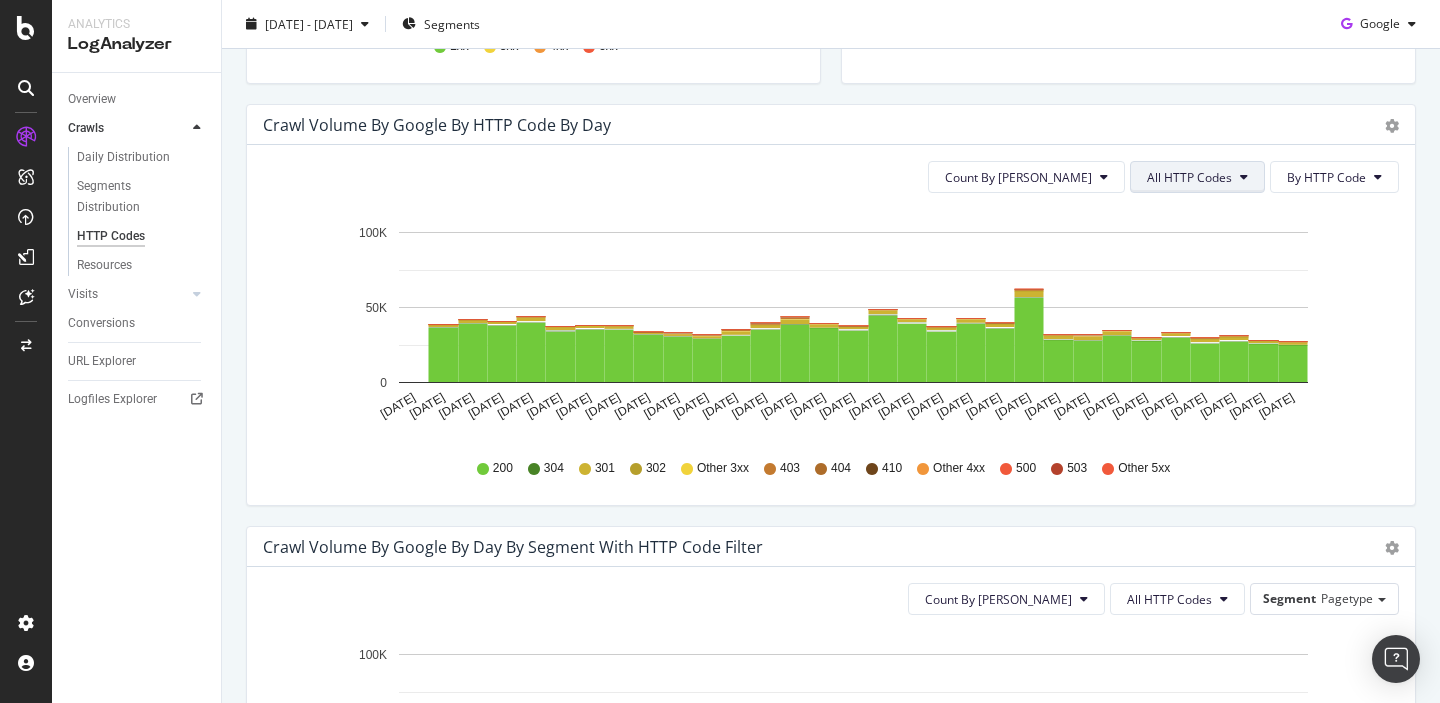 click on "All HTTP Codes" at bounding box center [1189, 177] 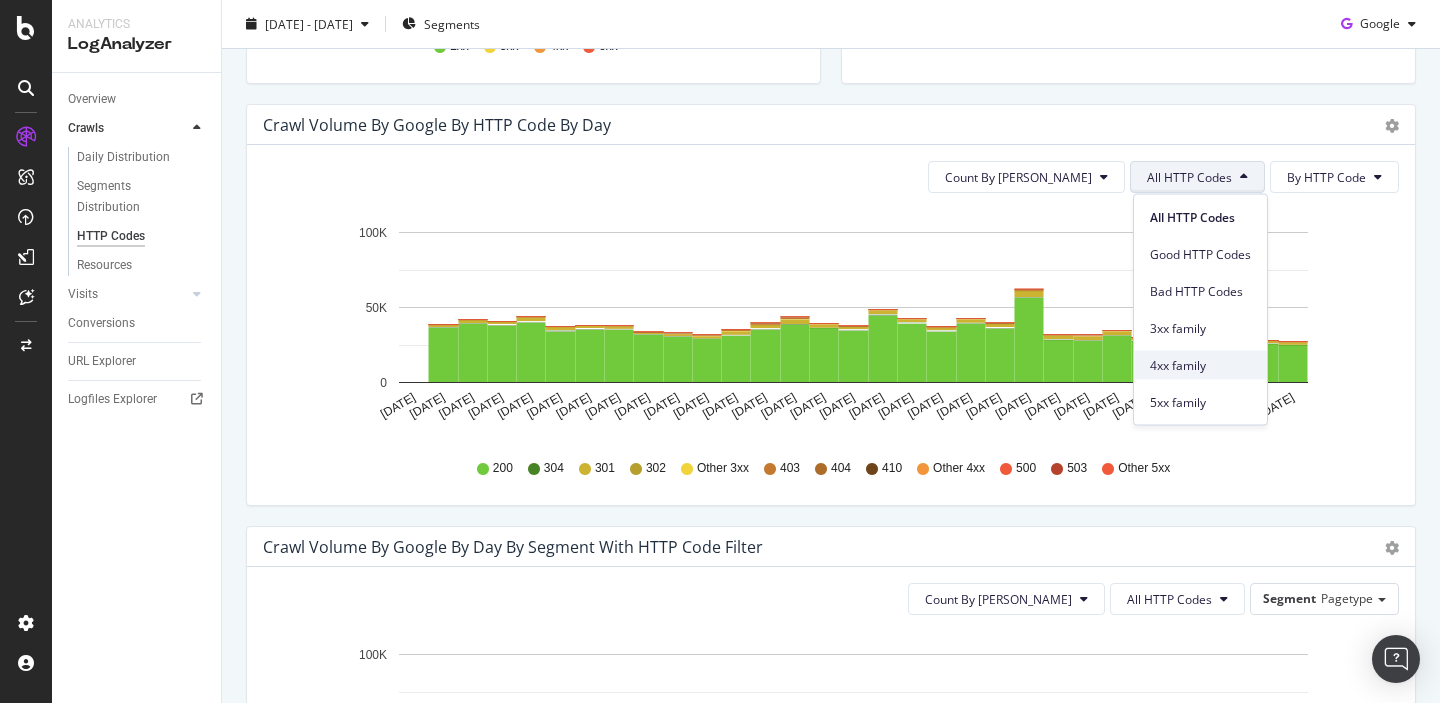 click on "4xx family" at bounding box center (1200, 365) 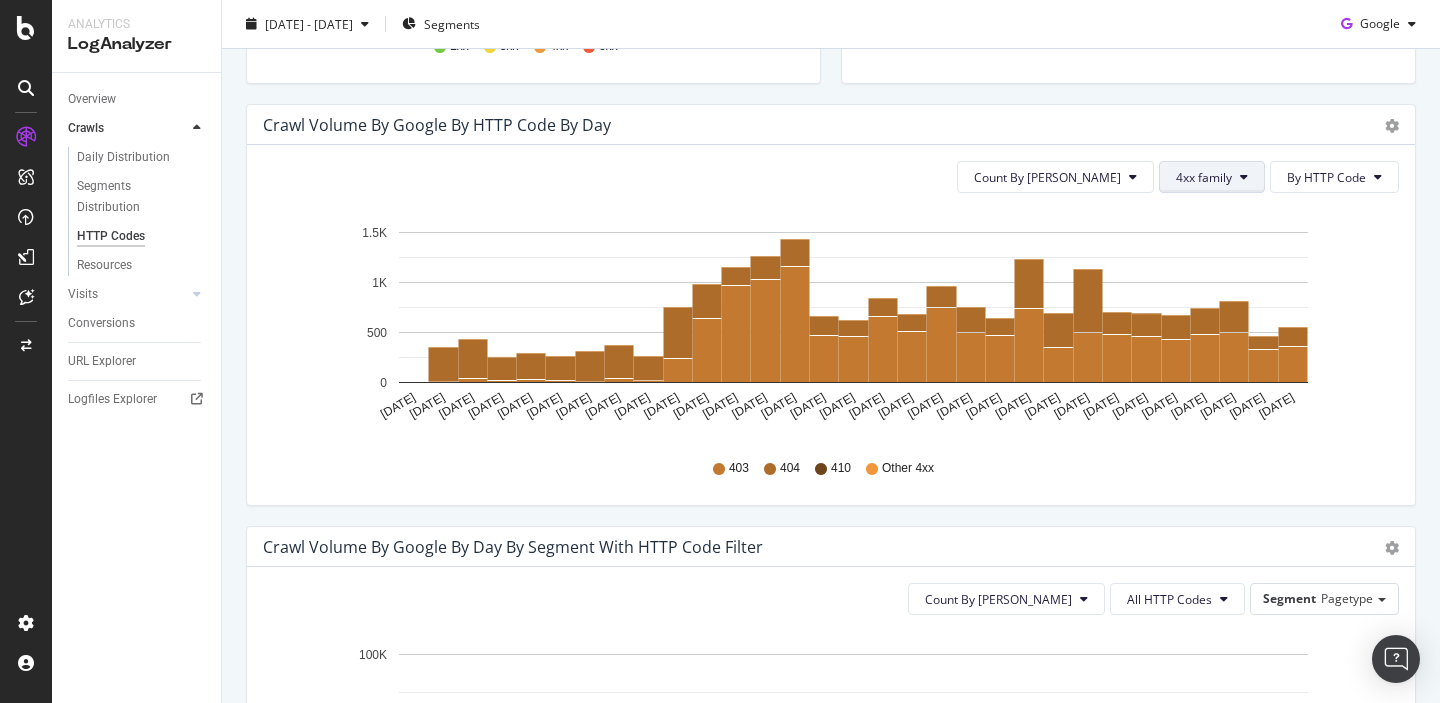 click on "4xx family" at bounding box center (1204, 177) 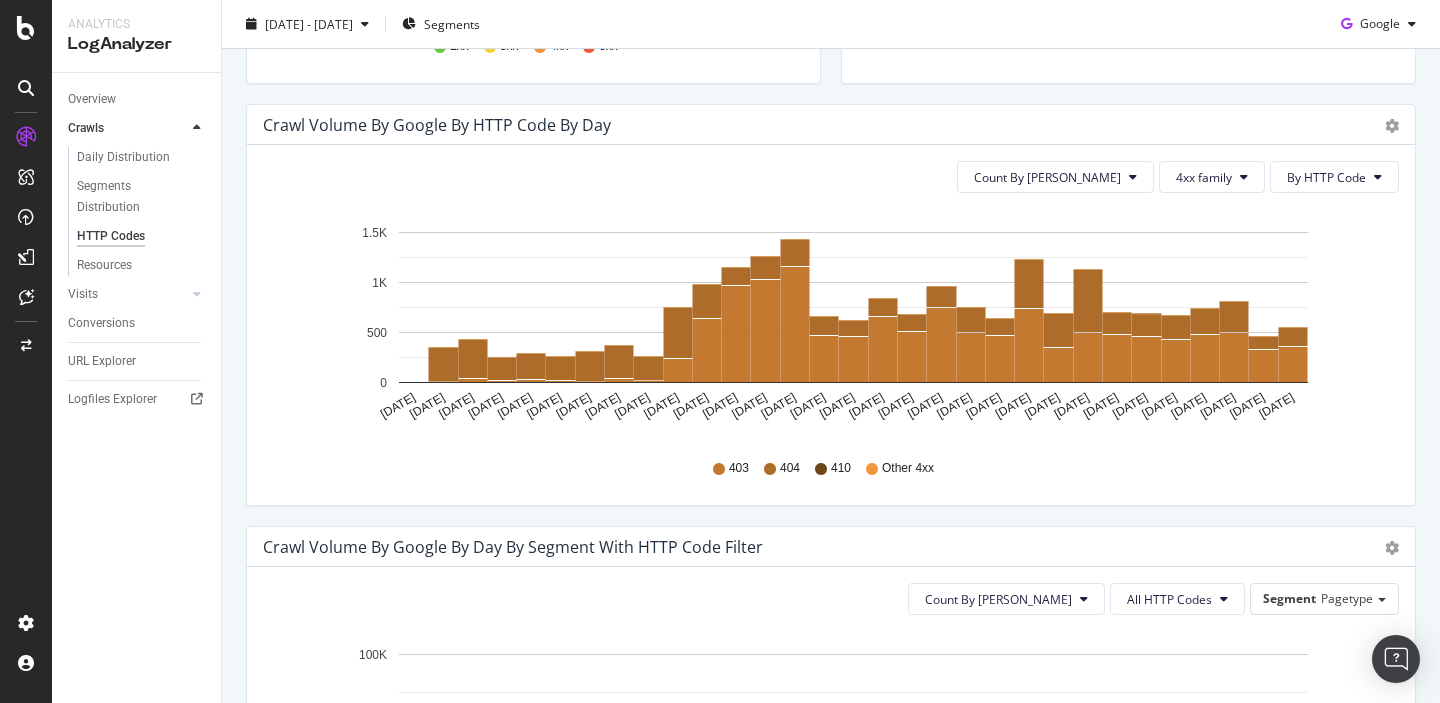 click on "Crawl Volume by google by HTTP Code by Day" at bounding box center [809, 125] 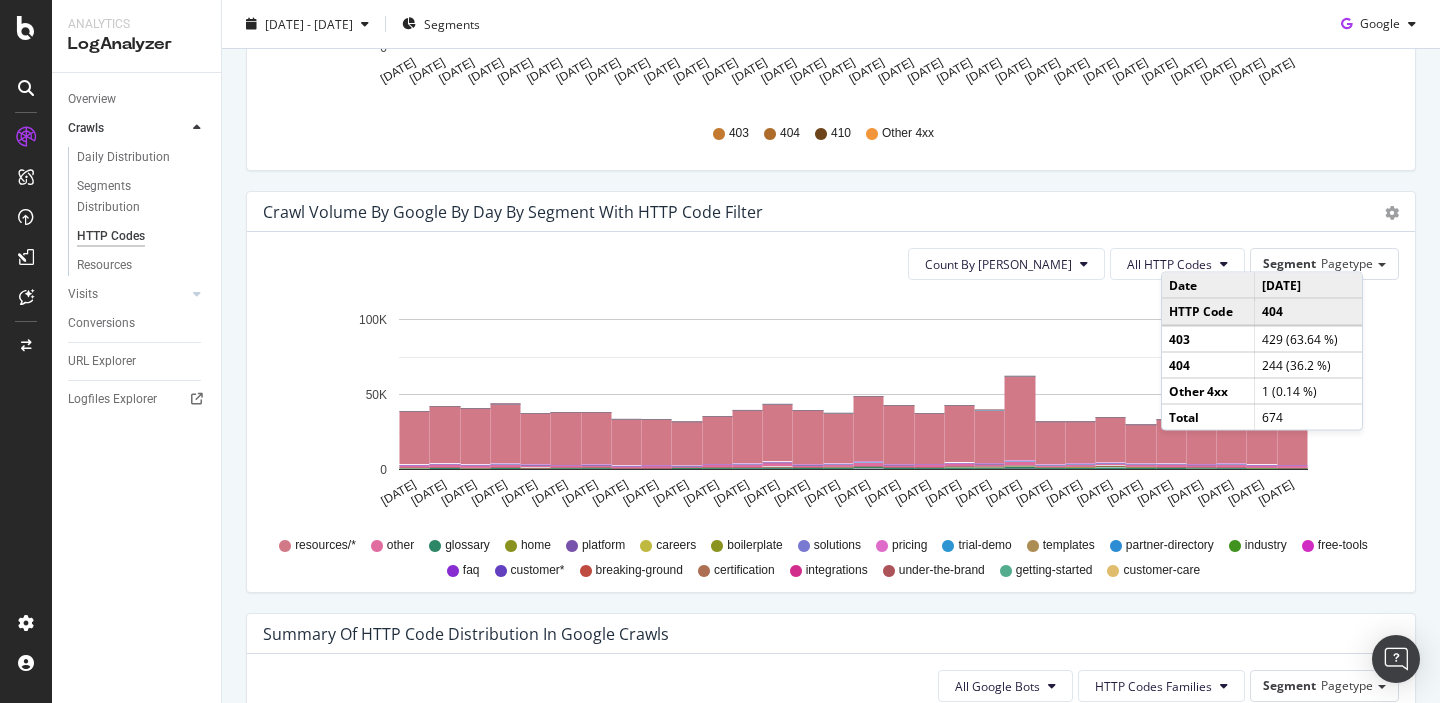 scroll, scrollTop: 974, scrollLeft: 0, axis: vertical 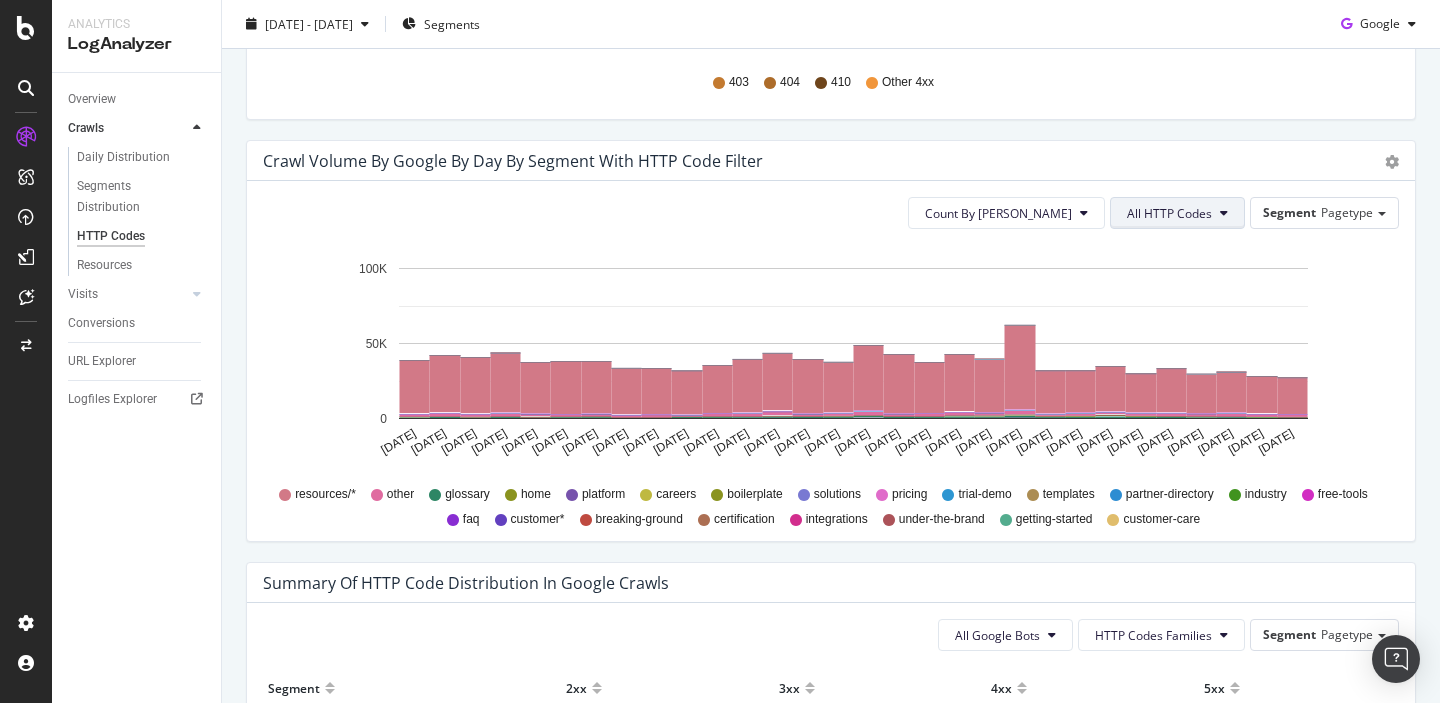 click on "All HTTP Codes" at bounding box center (1169, 213) 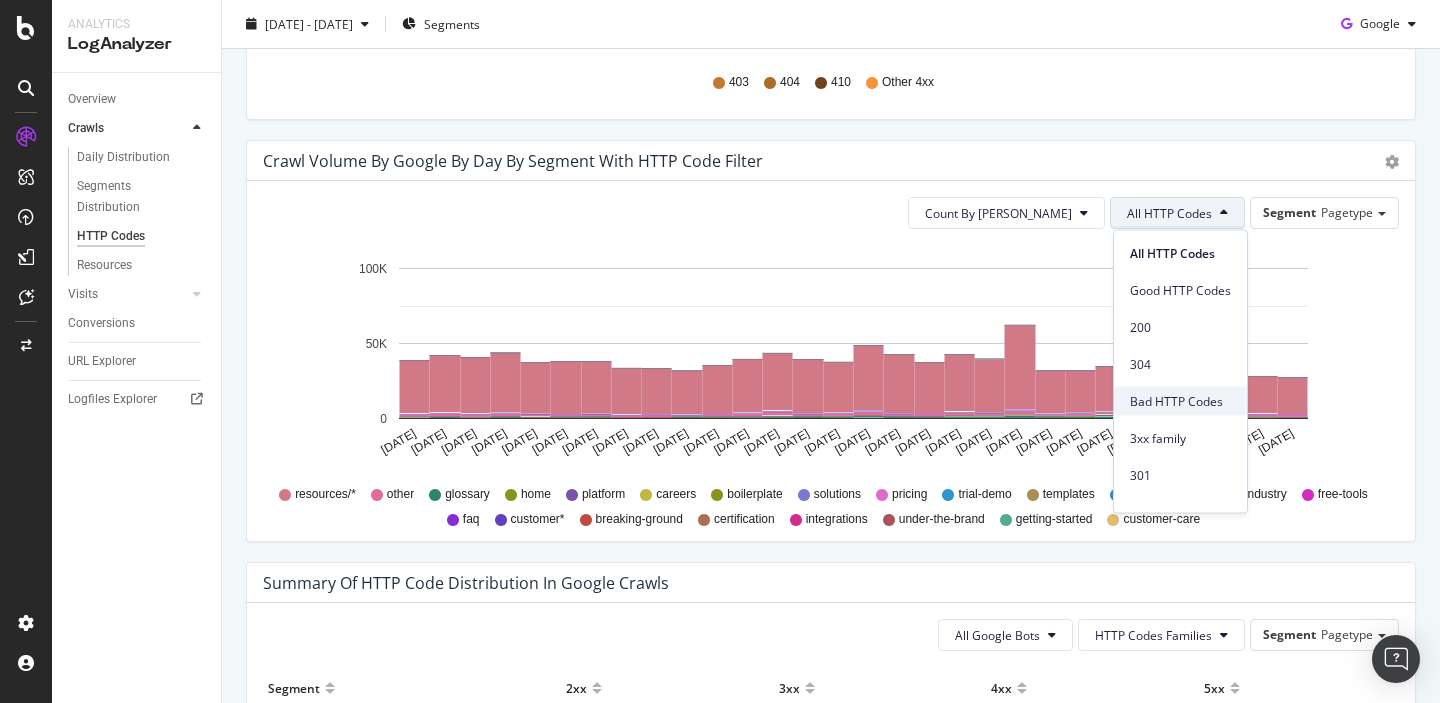 click on "Bad HTTP Codes" at bounding box center [1180, 401] 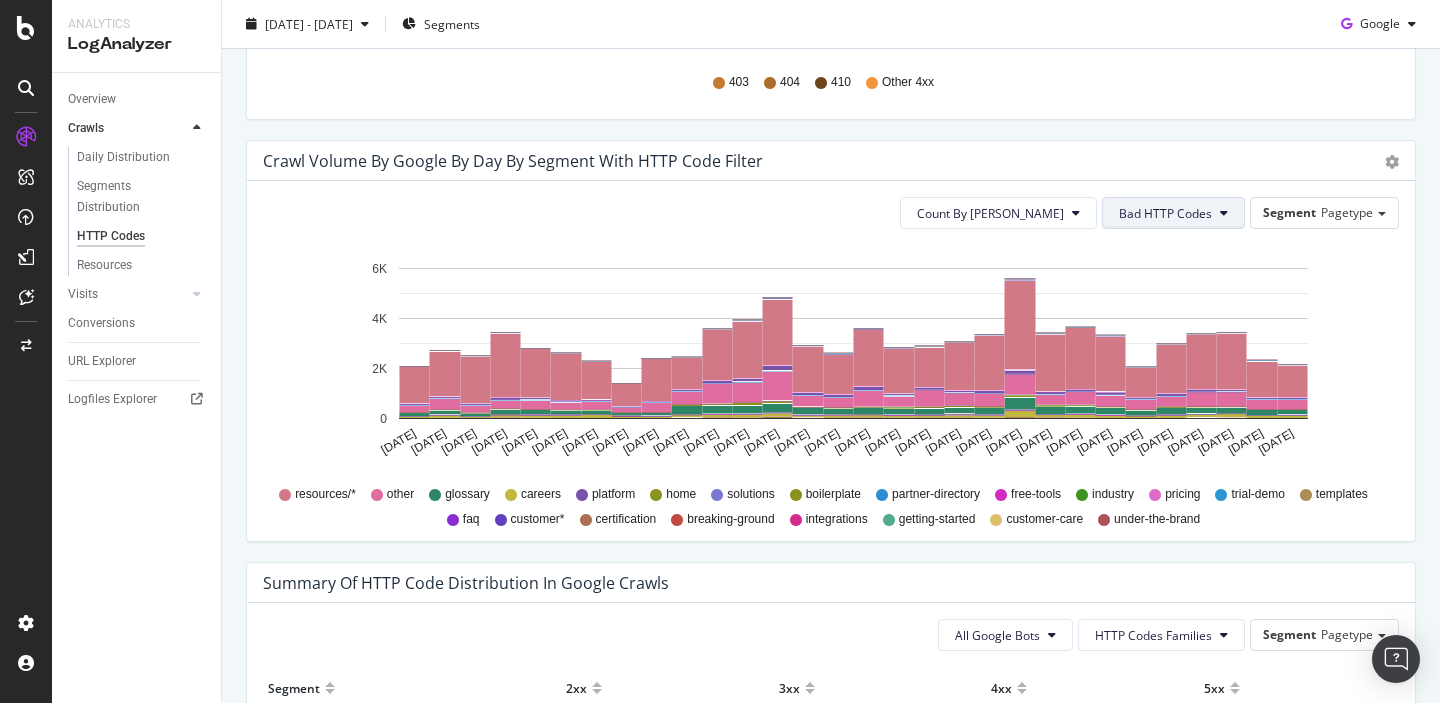 click on "Bad HTTP Codes" at bounding box center (1173, 213) 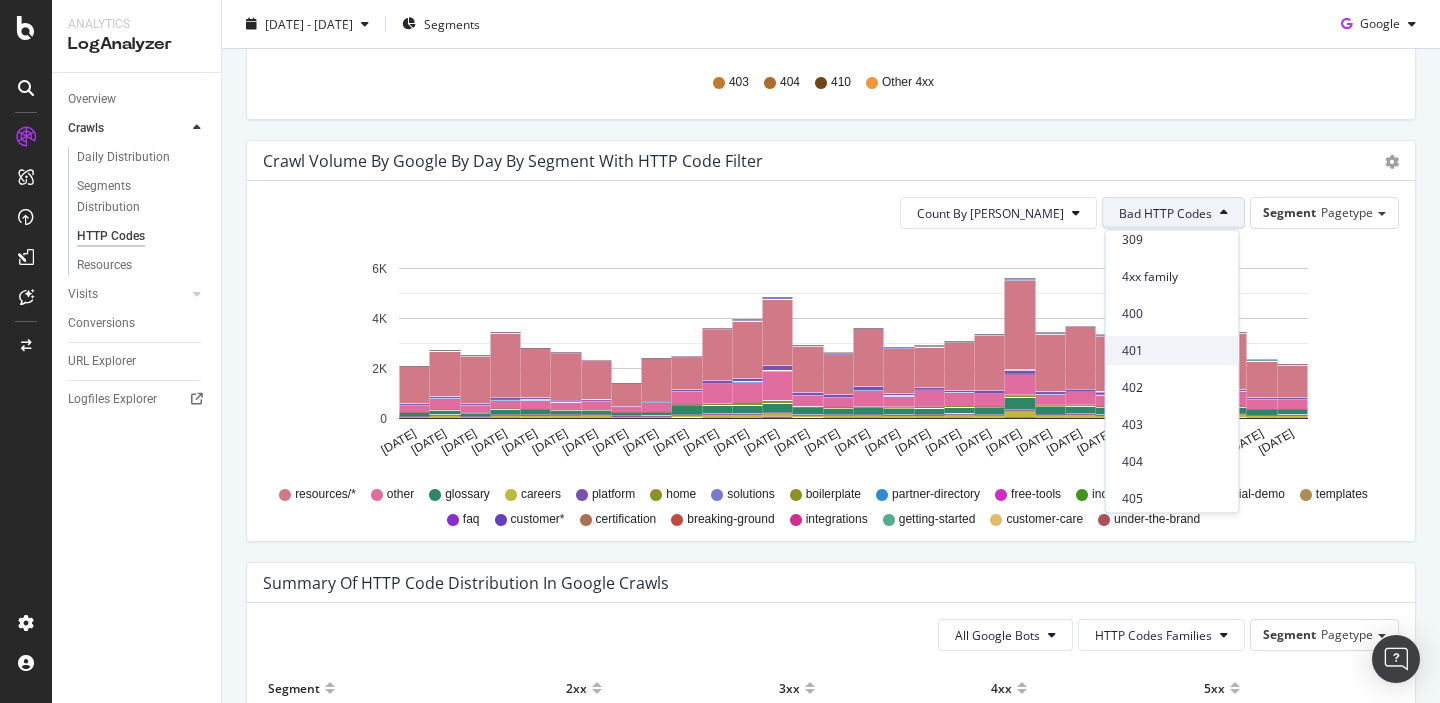 scroll, scrollTop: 421, scrollLeft: 0, axis: vertical 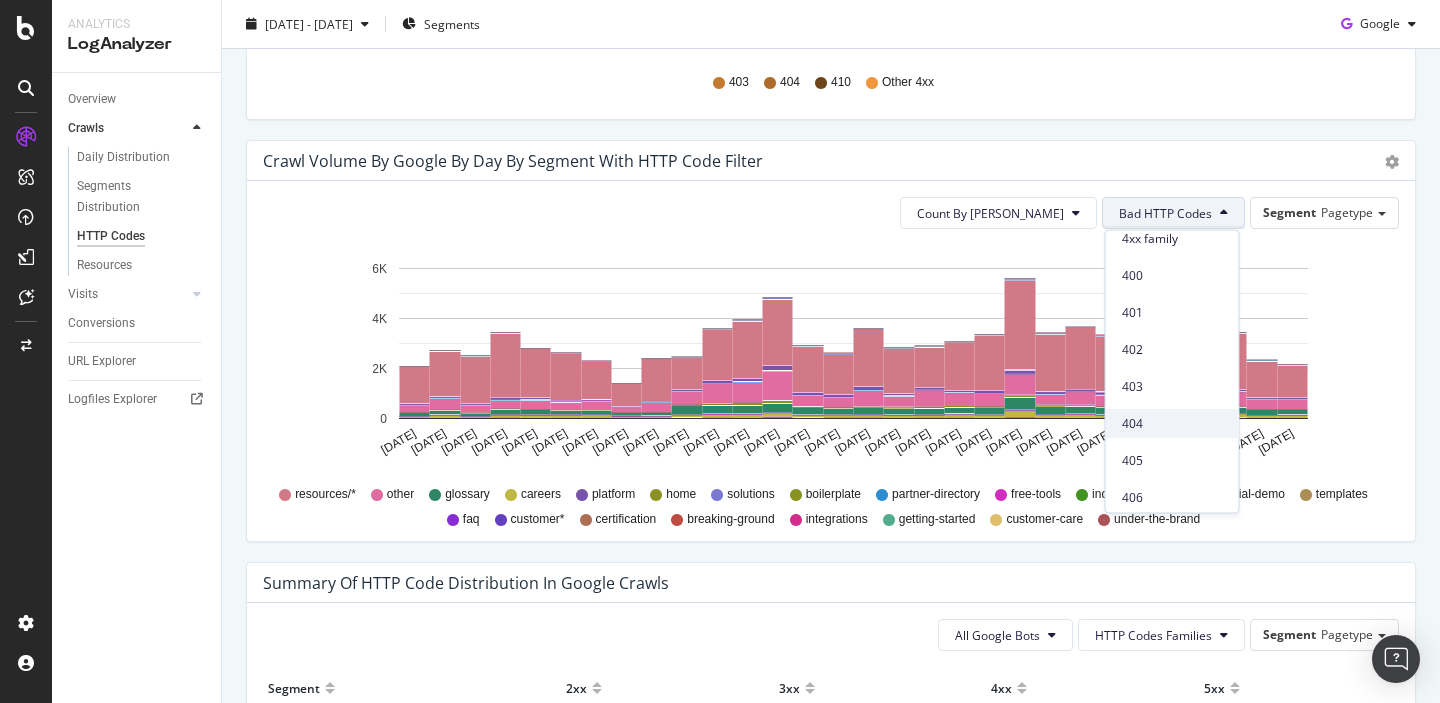 click on "404" at bounding box center [1172, 424] 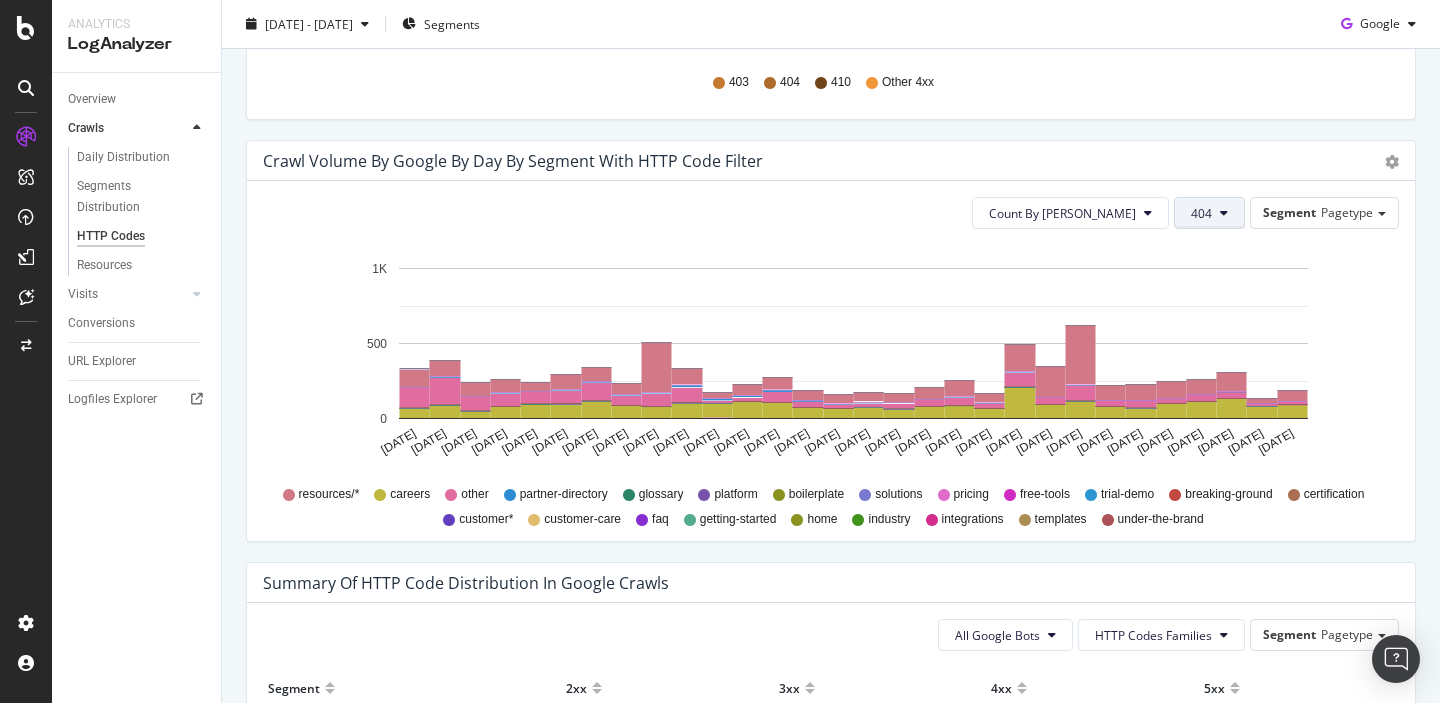 click on "404" at bounding box center [1209, 213] 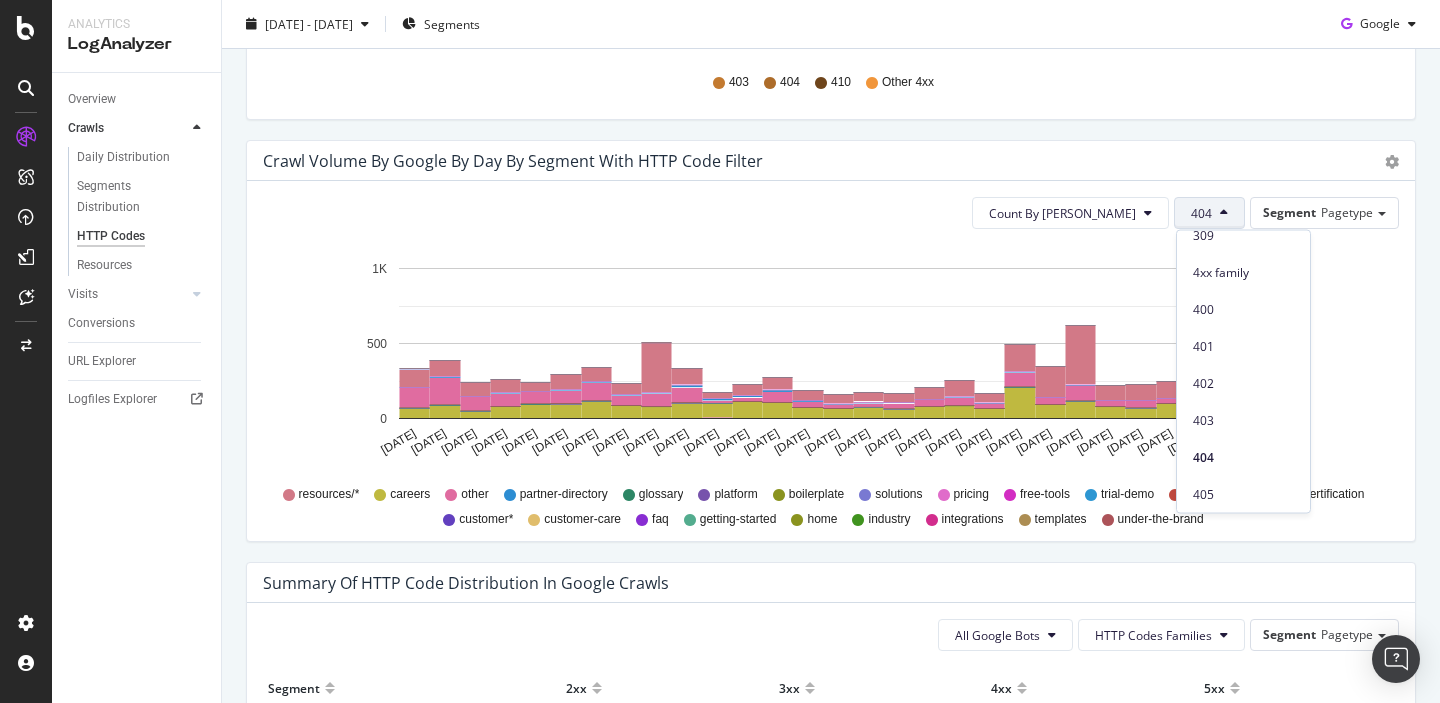 scroll, scrollTop: 402, scrollLeft: 0, axis: vertical 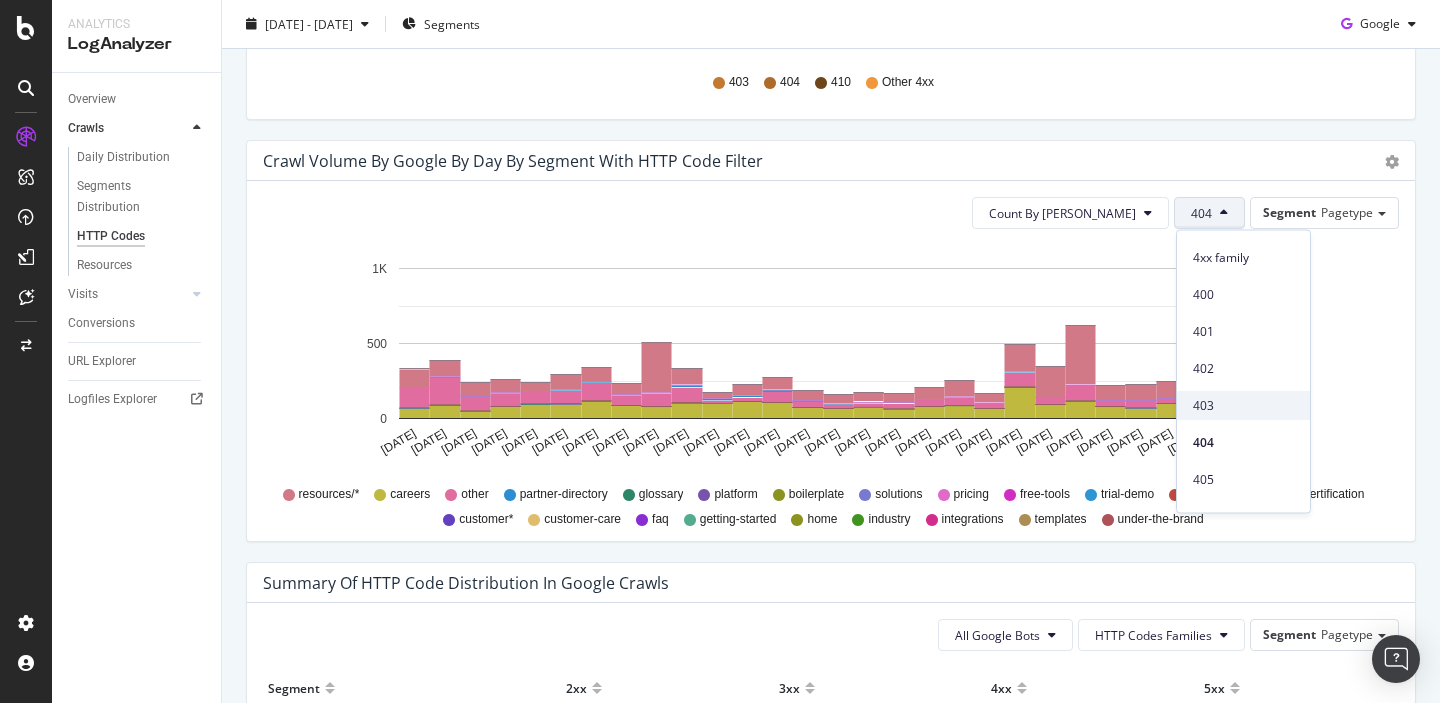 click on "403" at bounding box center (1243, 406) 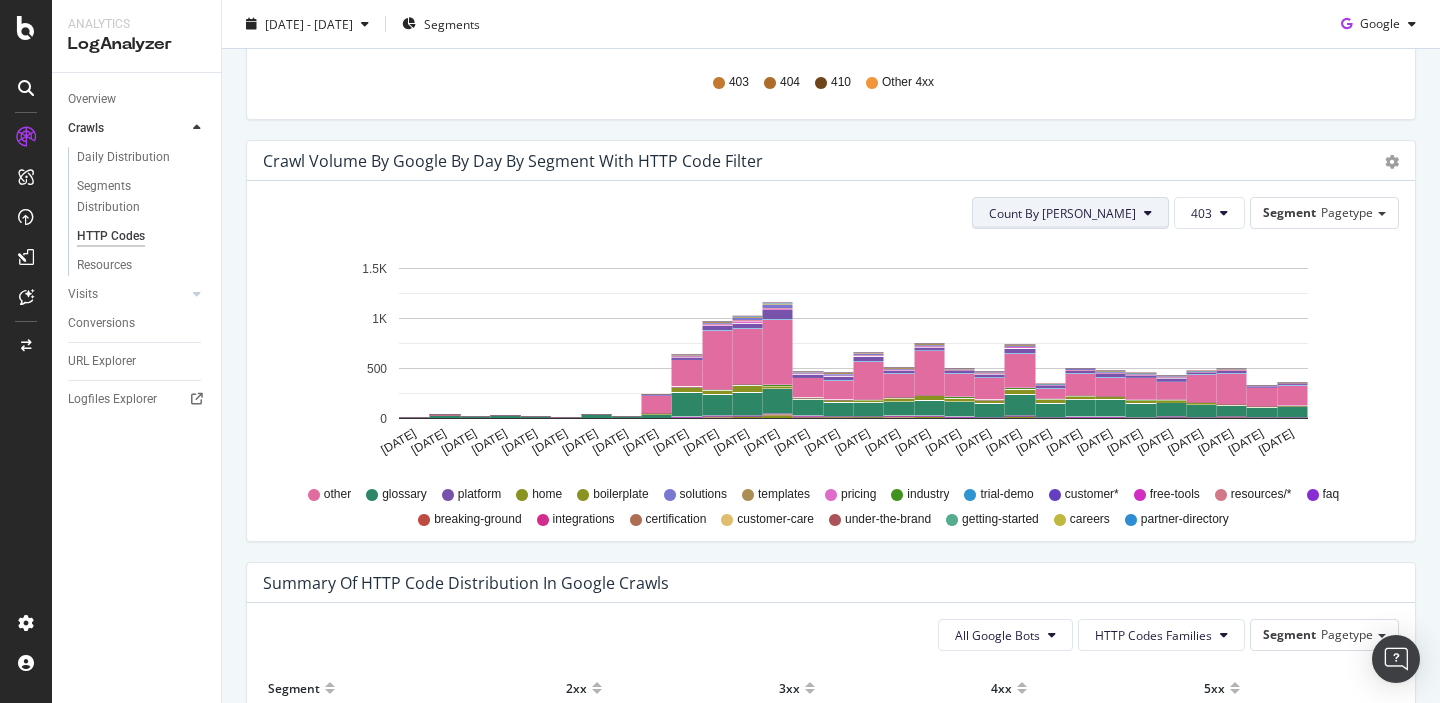 click on "Count By [PERSON_NAME]" at bounding box center (1062, 213) 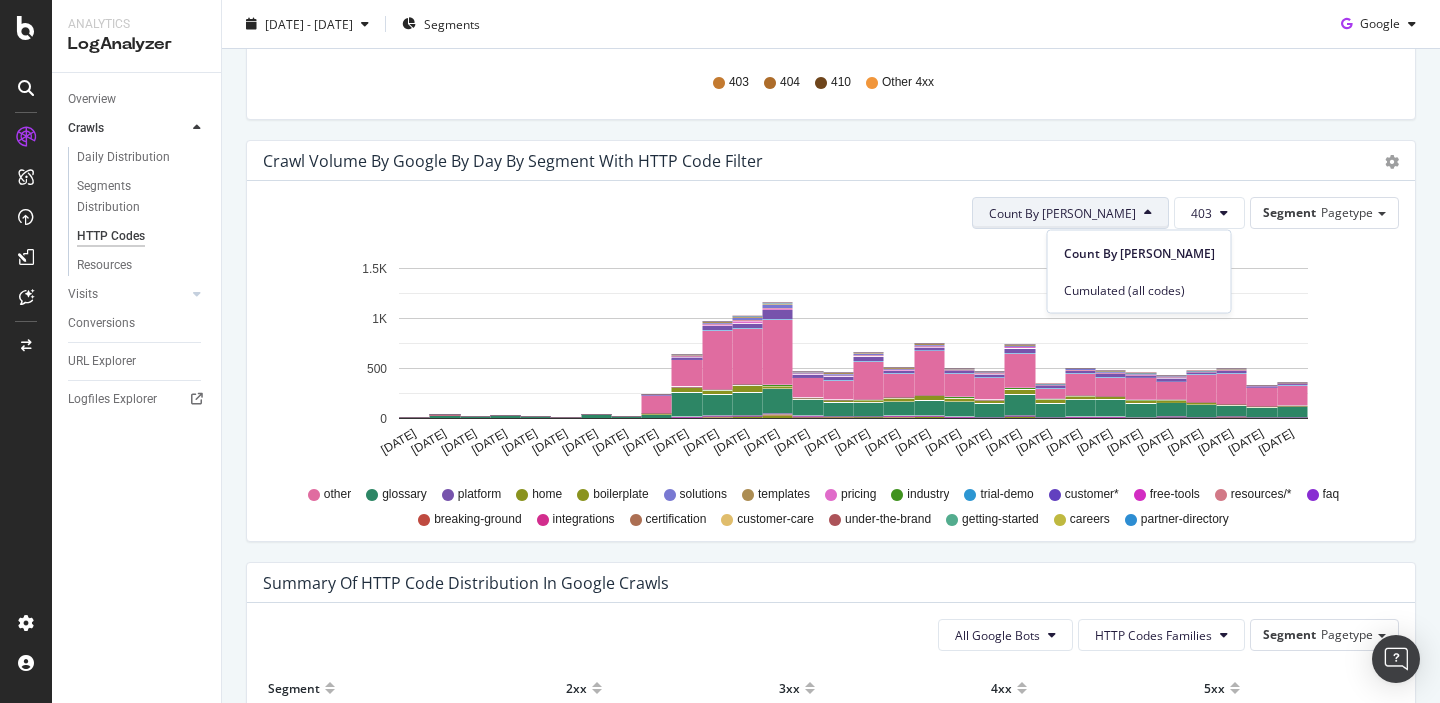 click on "Count By [PERSON_NAME]" at bounding box center [1062, 213] 